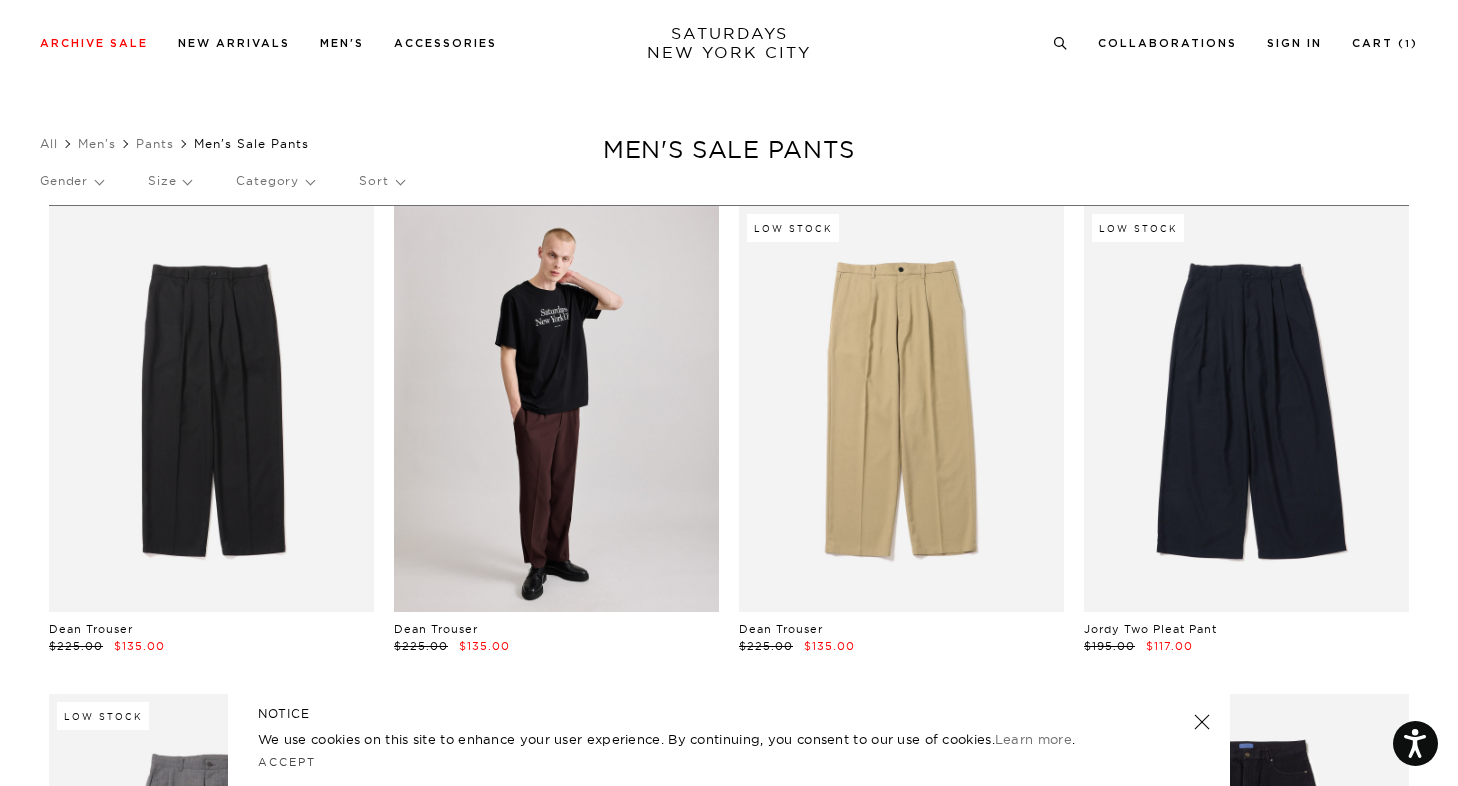 scroll, scrollTop: 427, scrollLeft: 0, axis: vertical 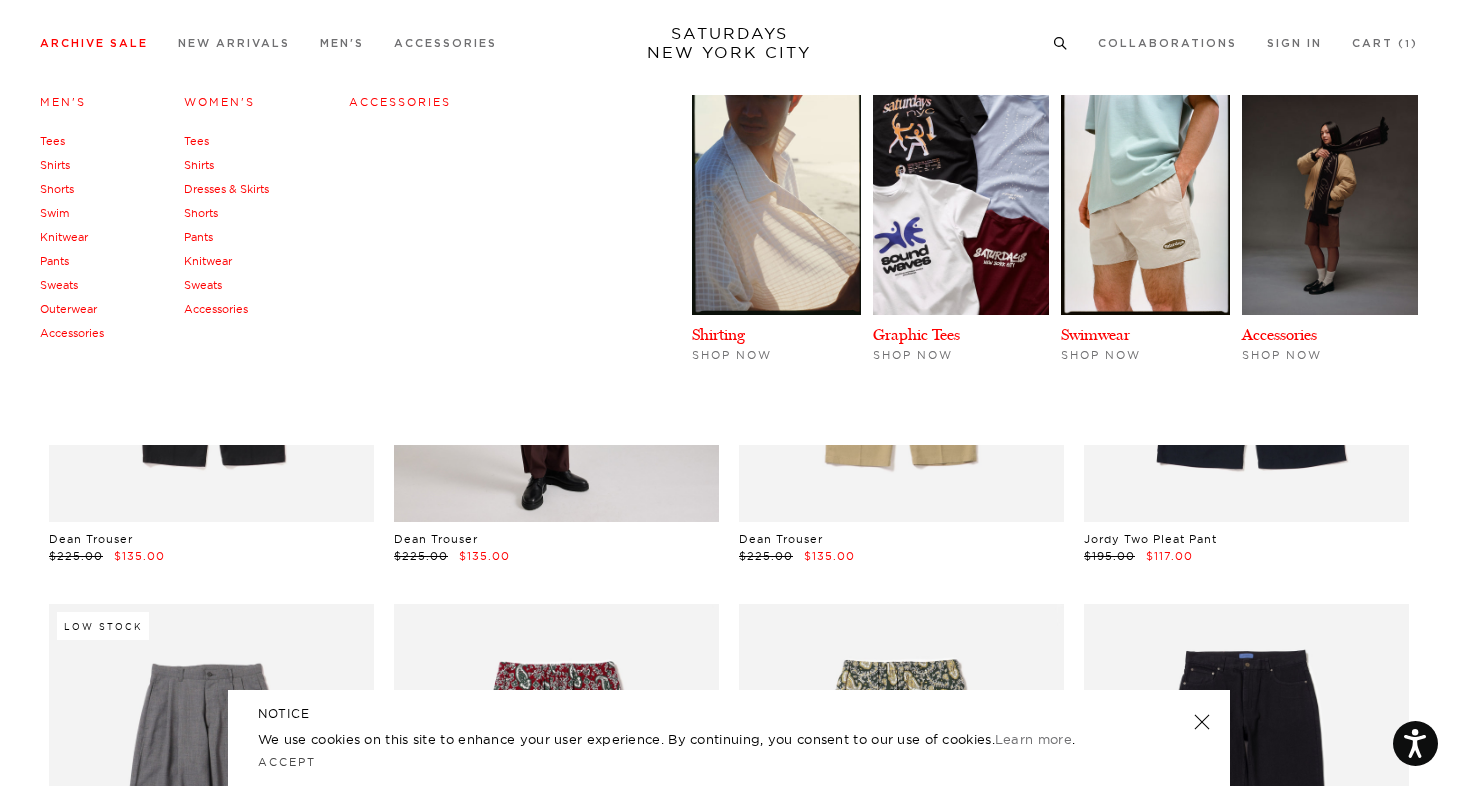 click on "Tees" at bounding box center (52, 141) 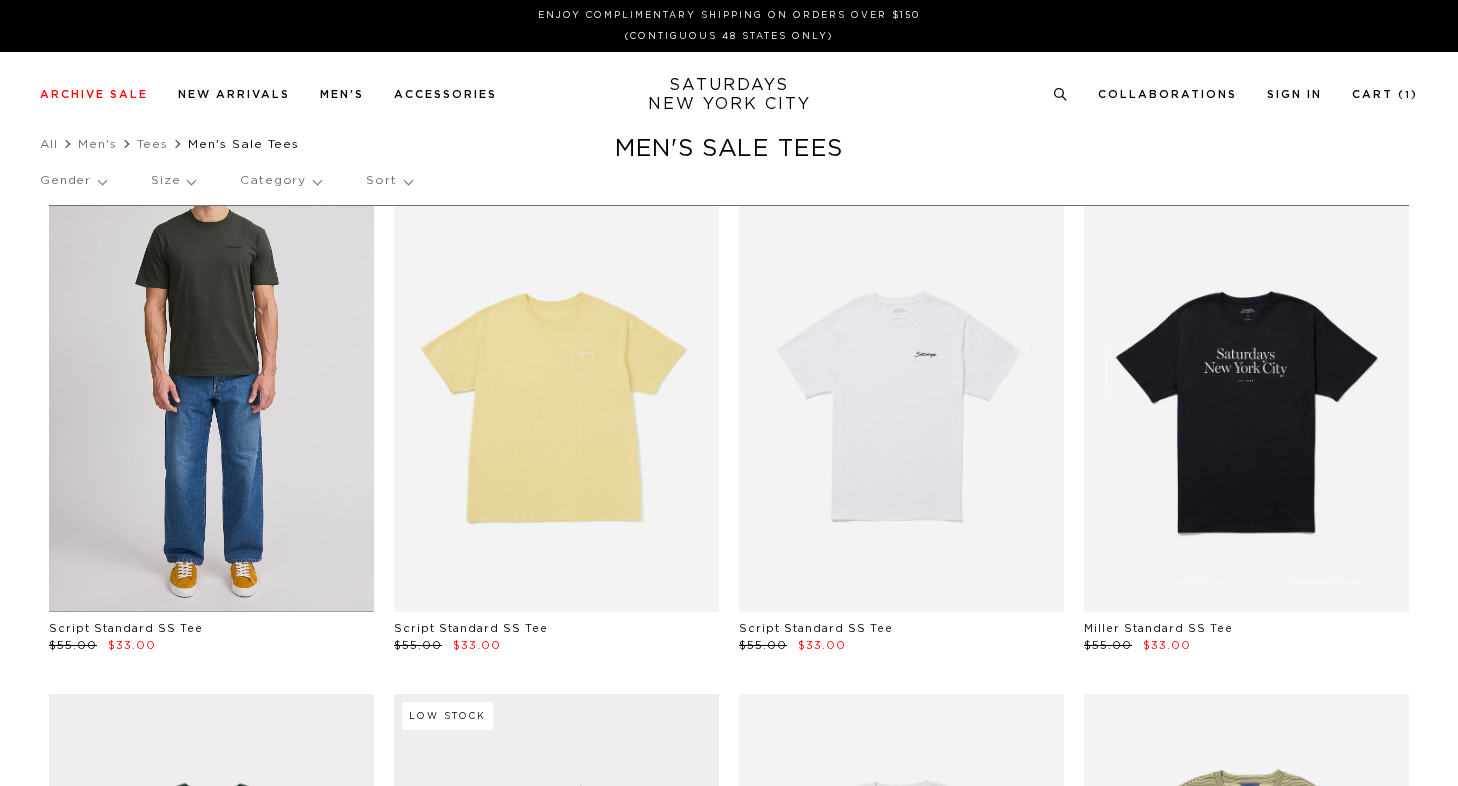 scroll, scrollTop: 0, scrollLeft: 0, axis: both 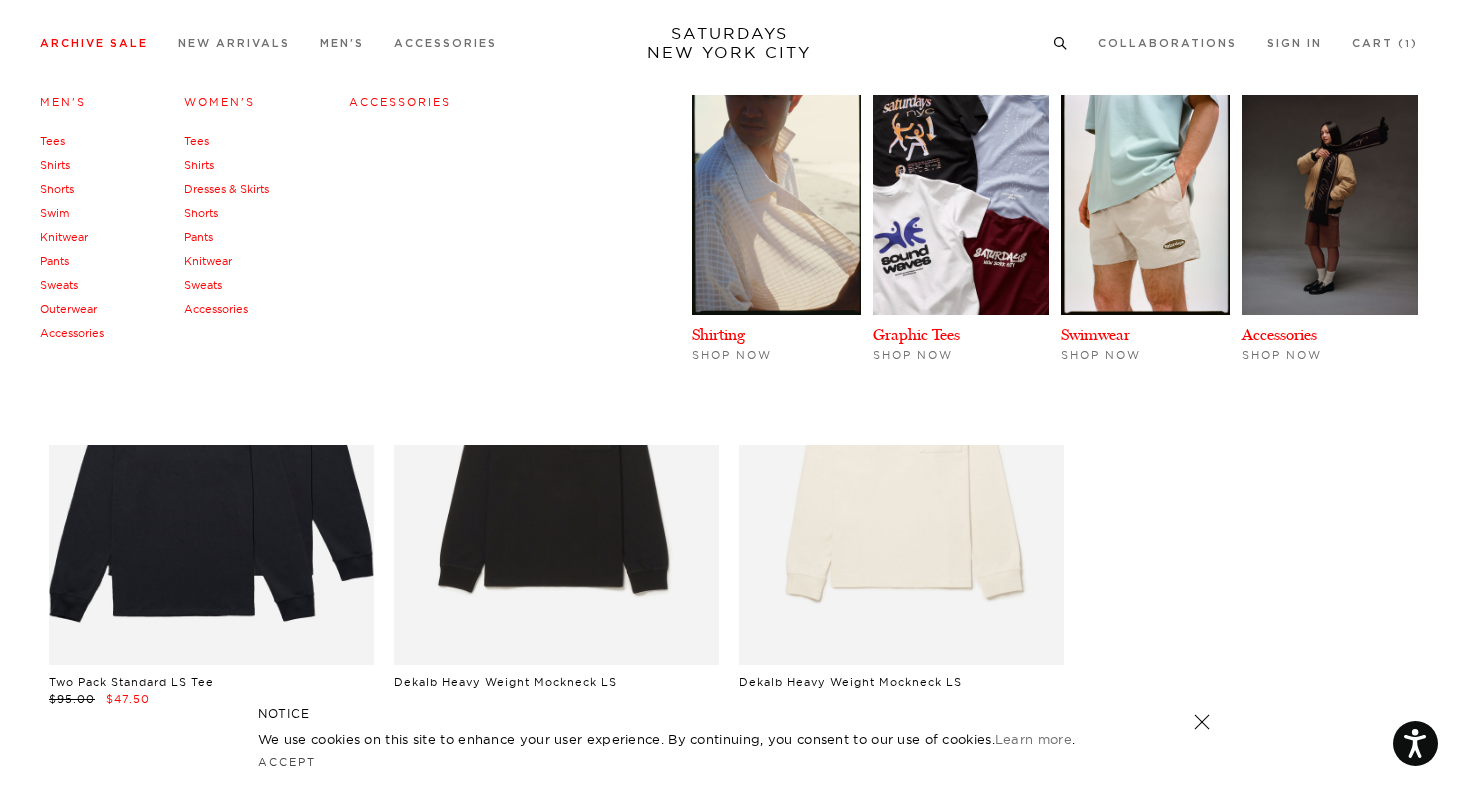 click on "Shorts" at bounding box center (57, 189) 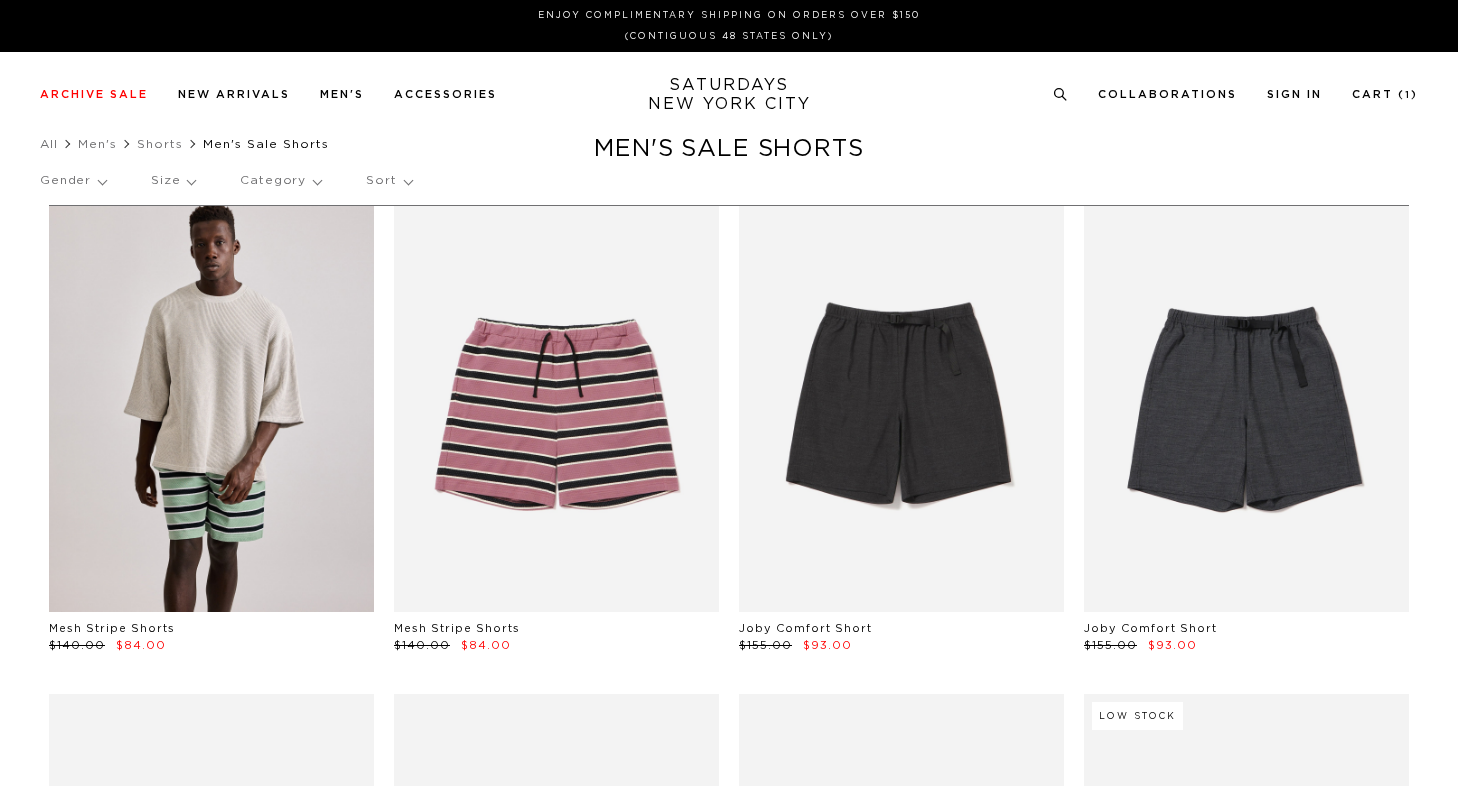 scroll, scrollTop: 0, scrollLeft: 0, axis: both 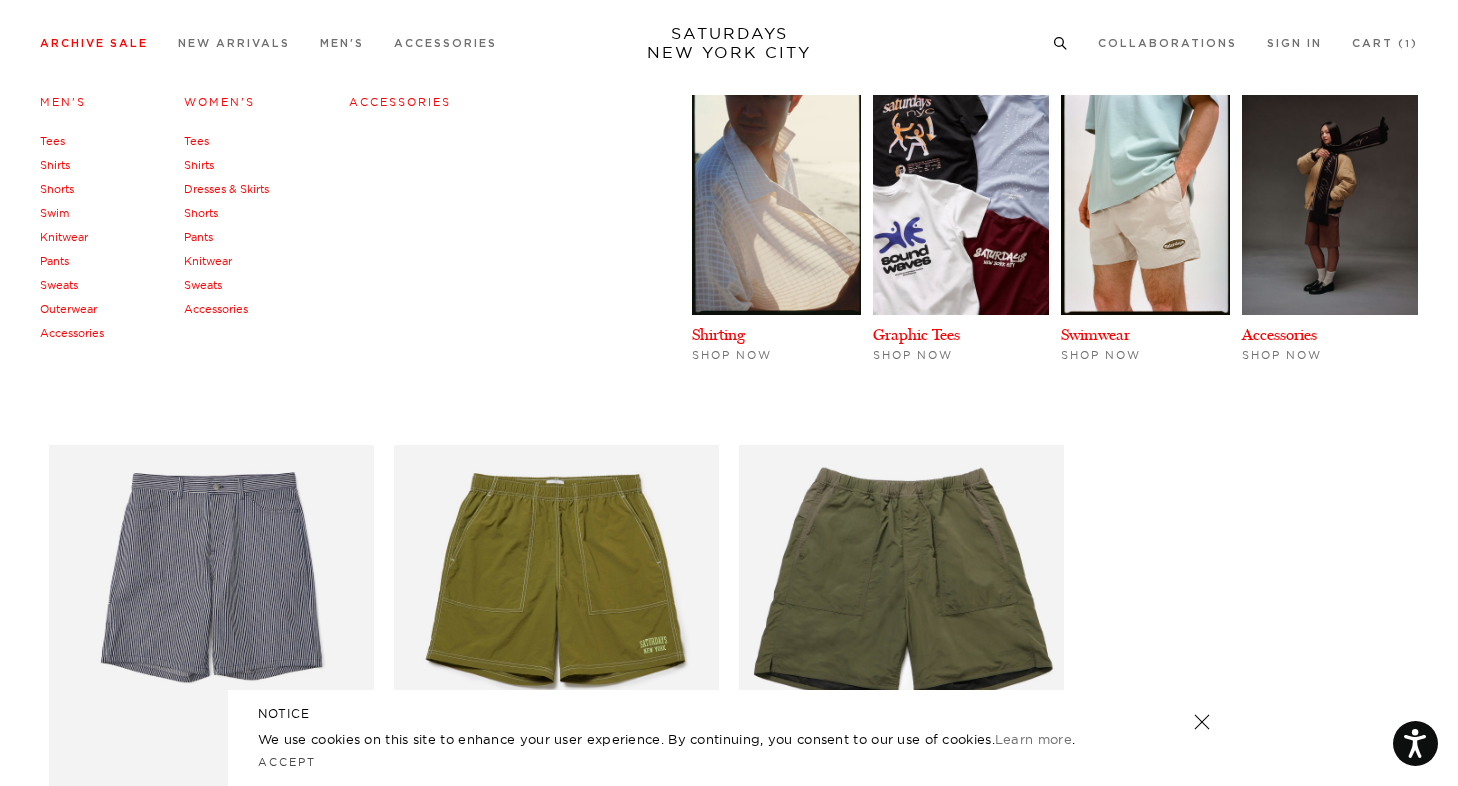 click on "Outerwear" at bounding box center [68, 309] 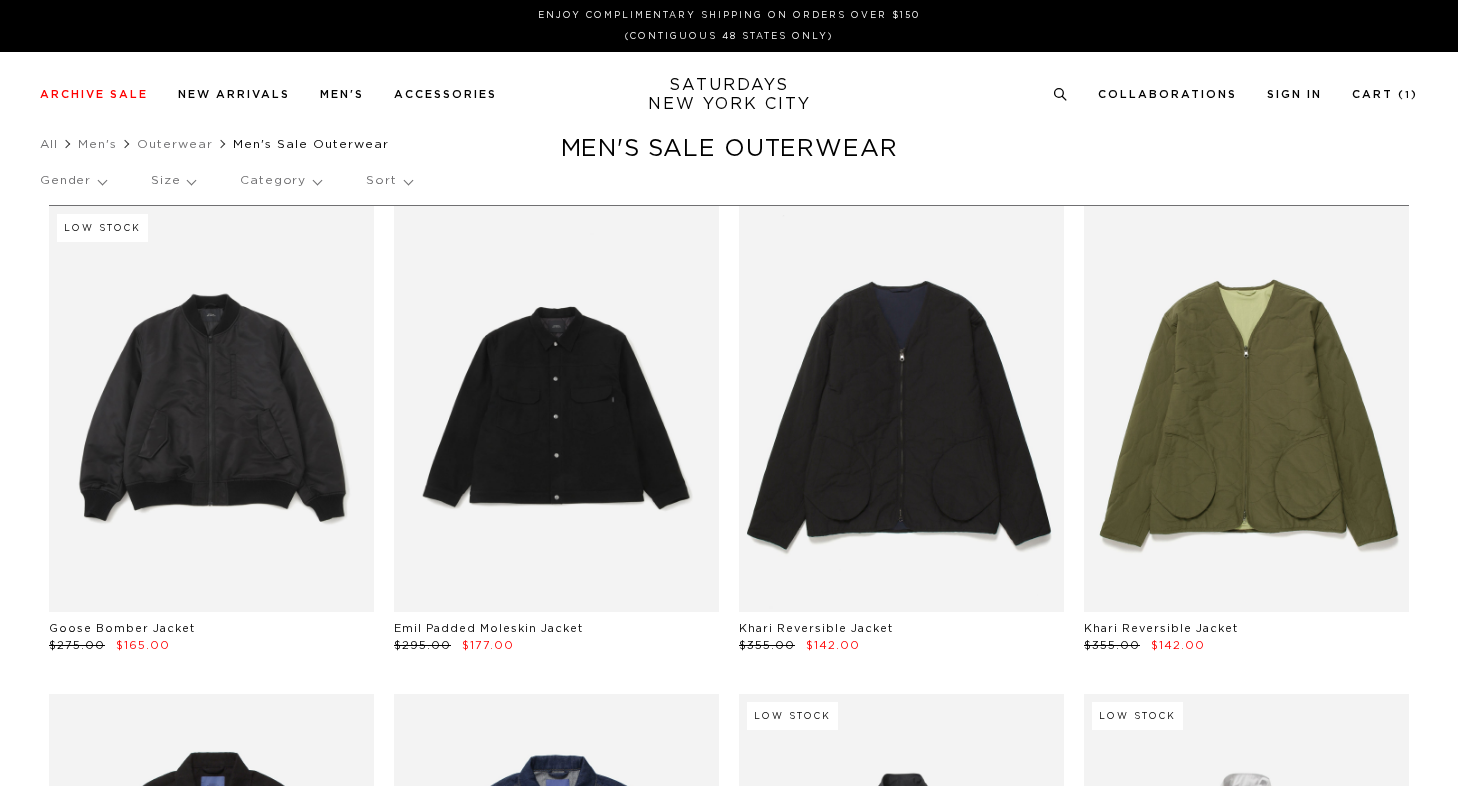 scroll, scrollTop: 0, scrollLeft: 0, axis: both 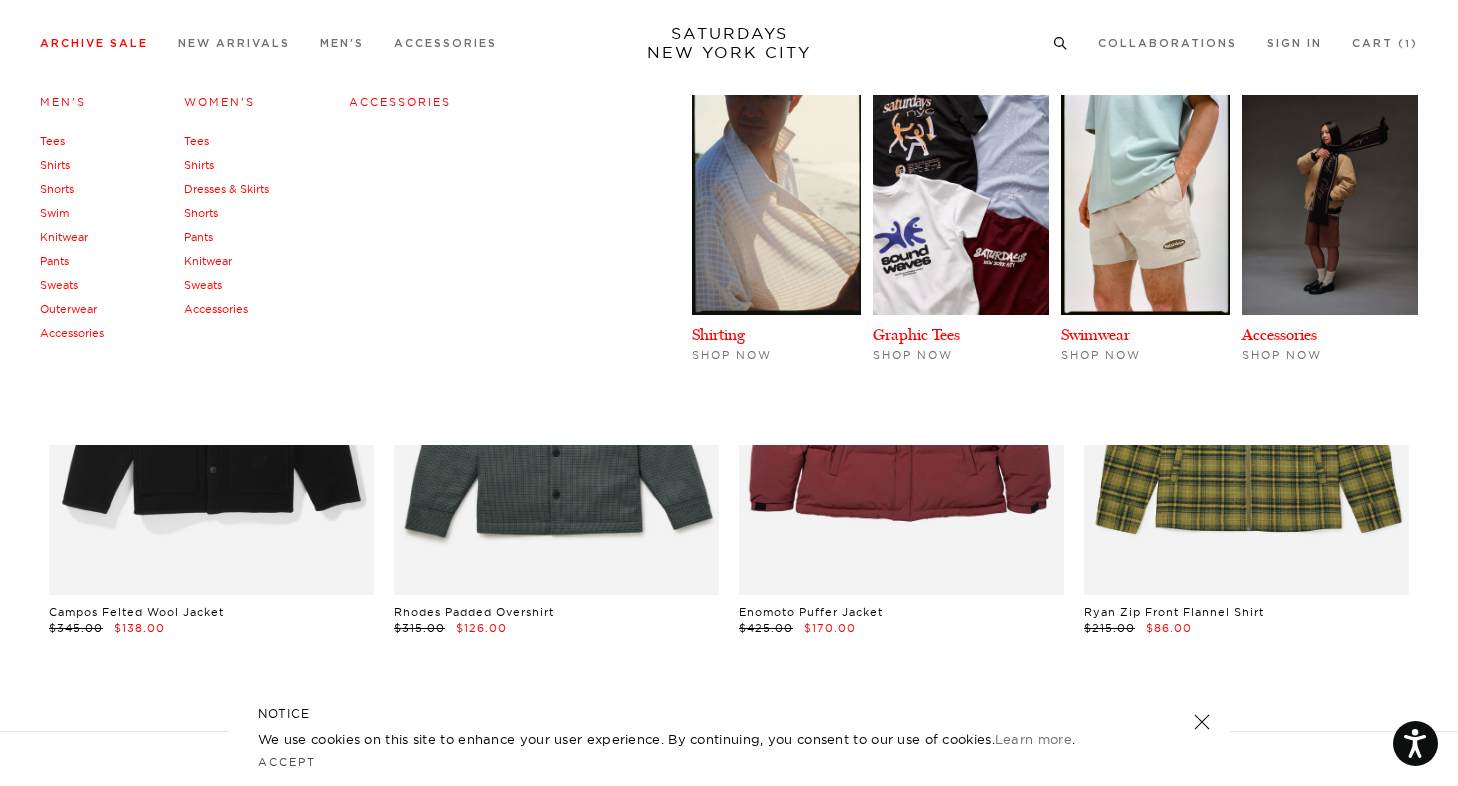 click on "Shirts" at bounding box center [55, 165] 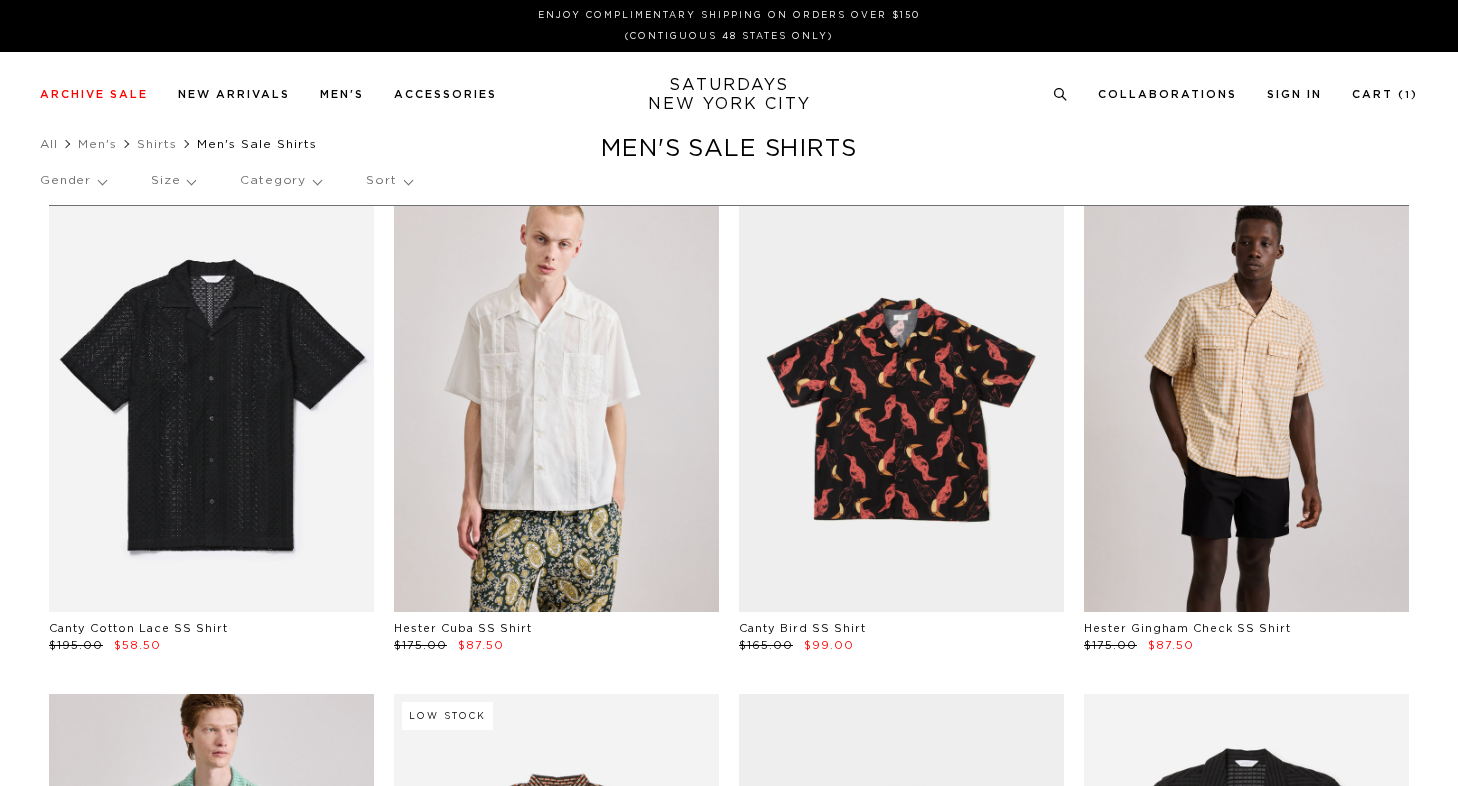 scroll, scrollTop: 0, scrollLeft: 0, axis: both 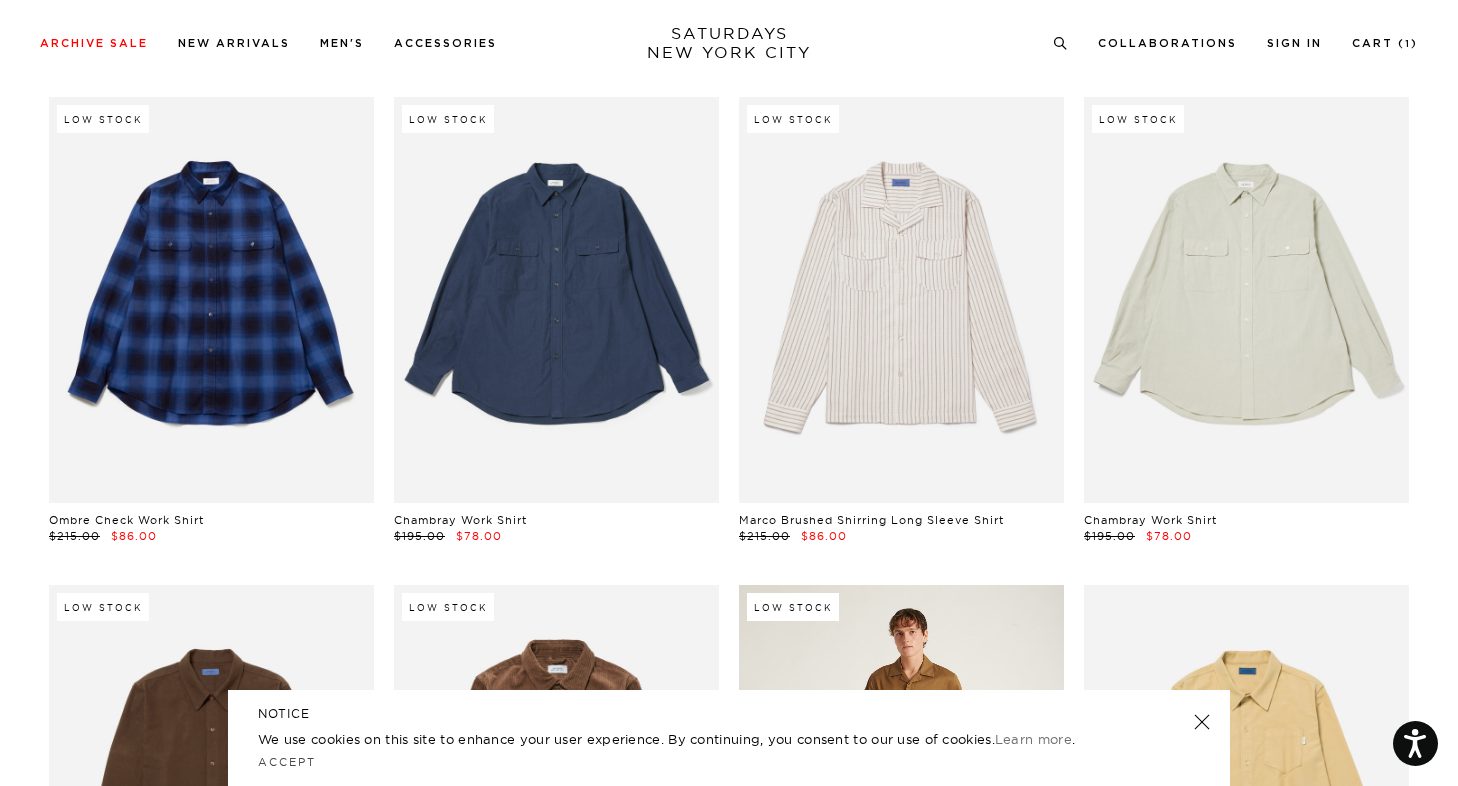 click at bounding box center [901, 300] 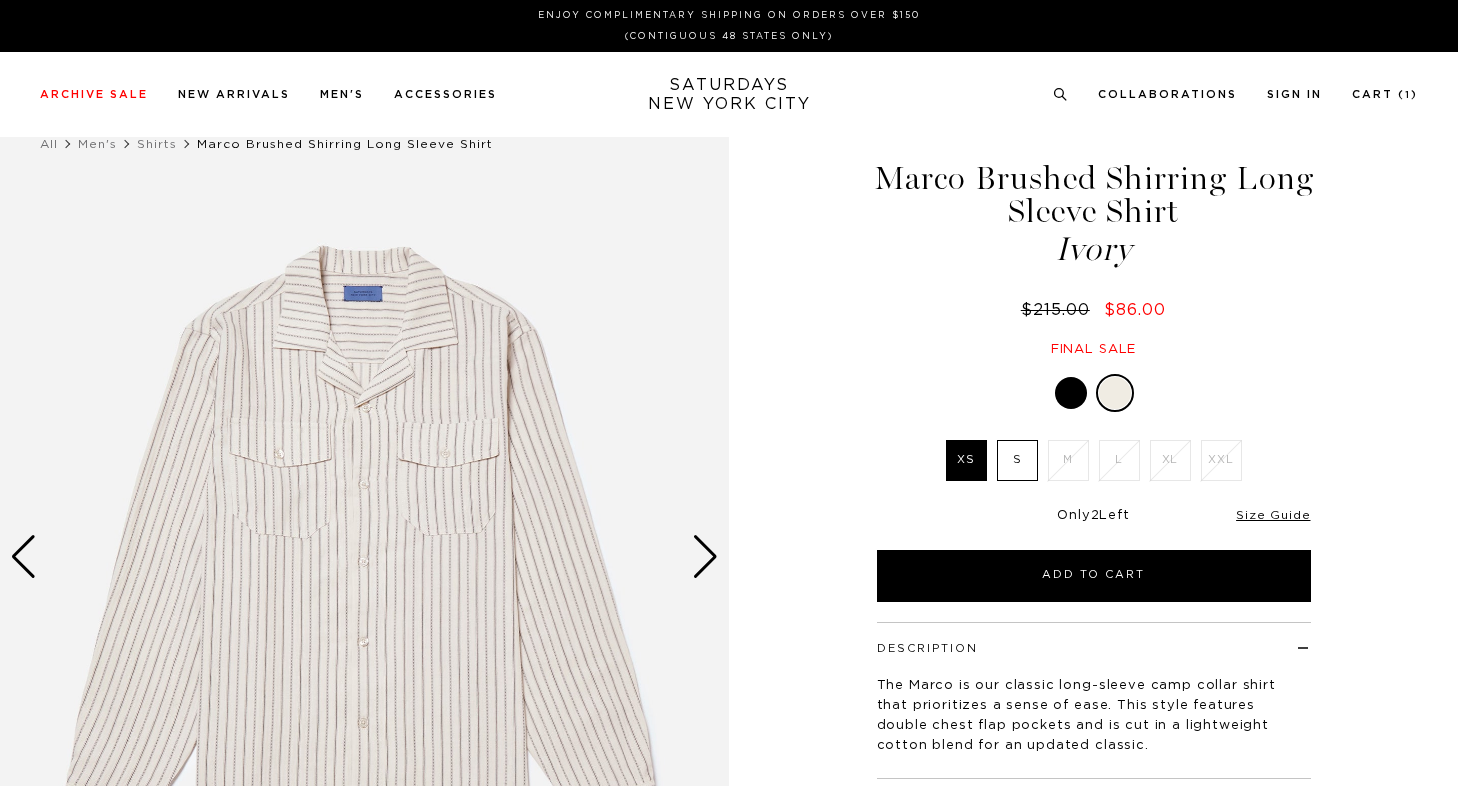 scroll, scrollTop: 0, scrollLeft: 0, axis: both 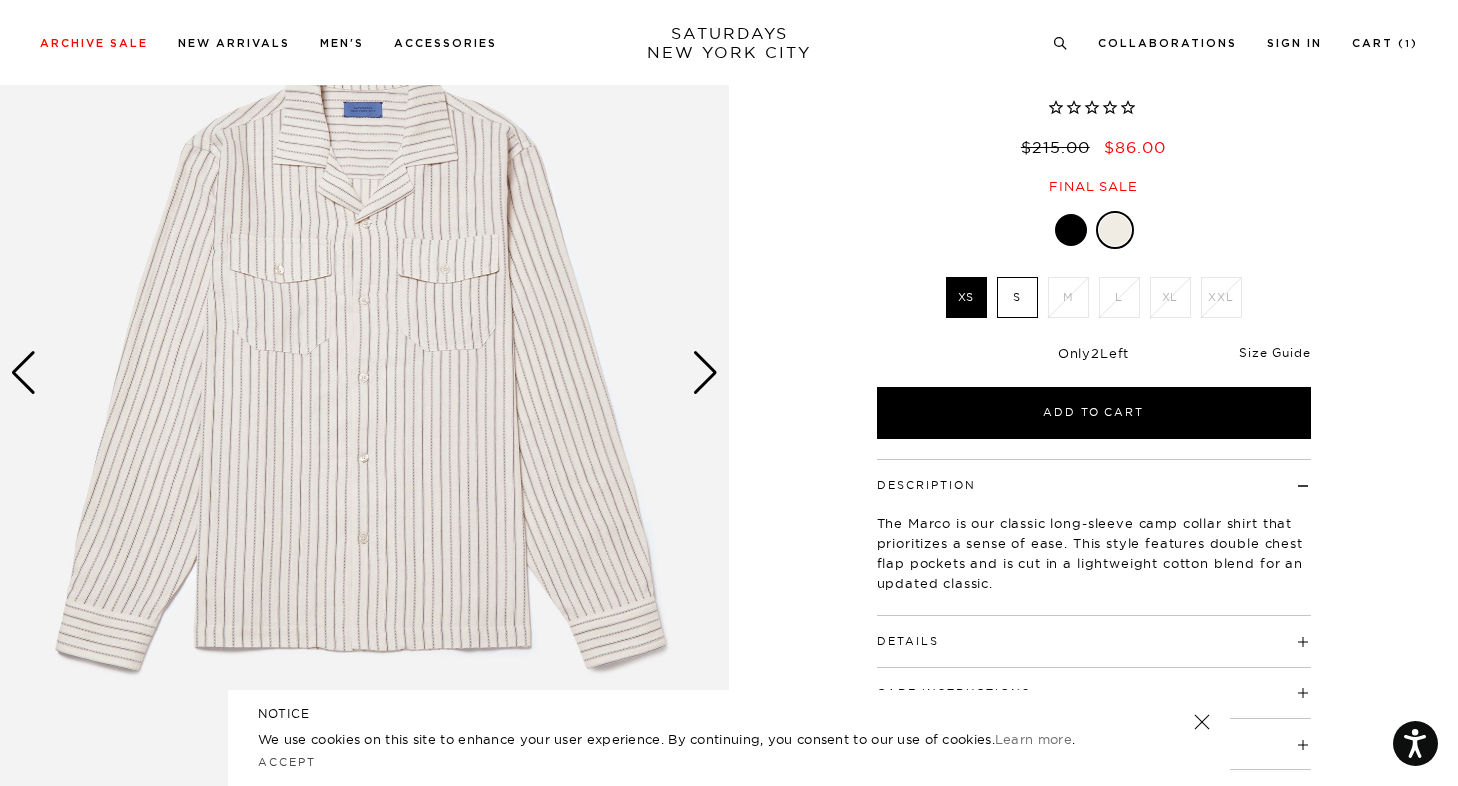 click on "Size Guide" at bounding box center [1274, 352] 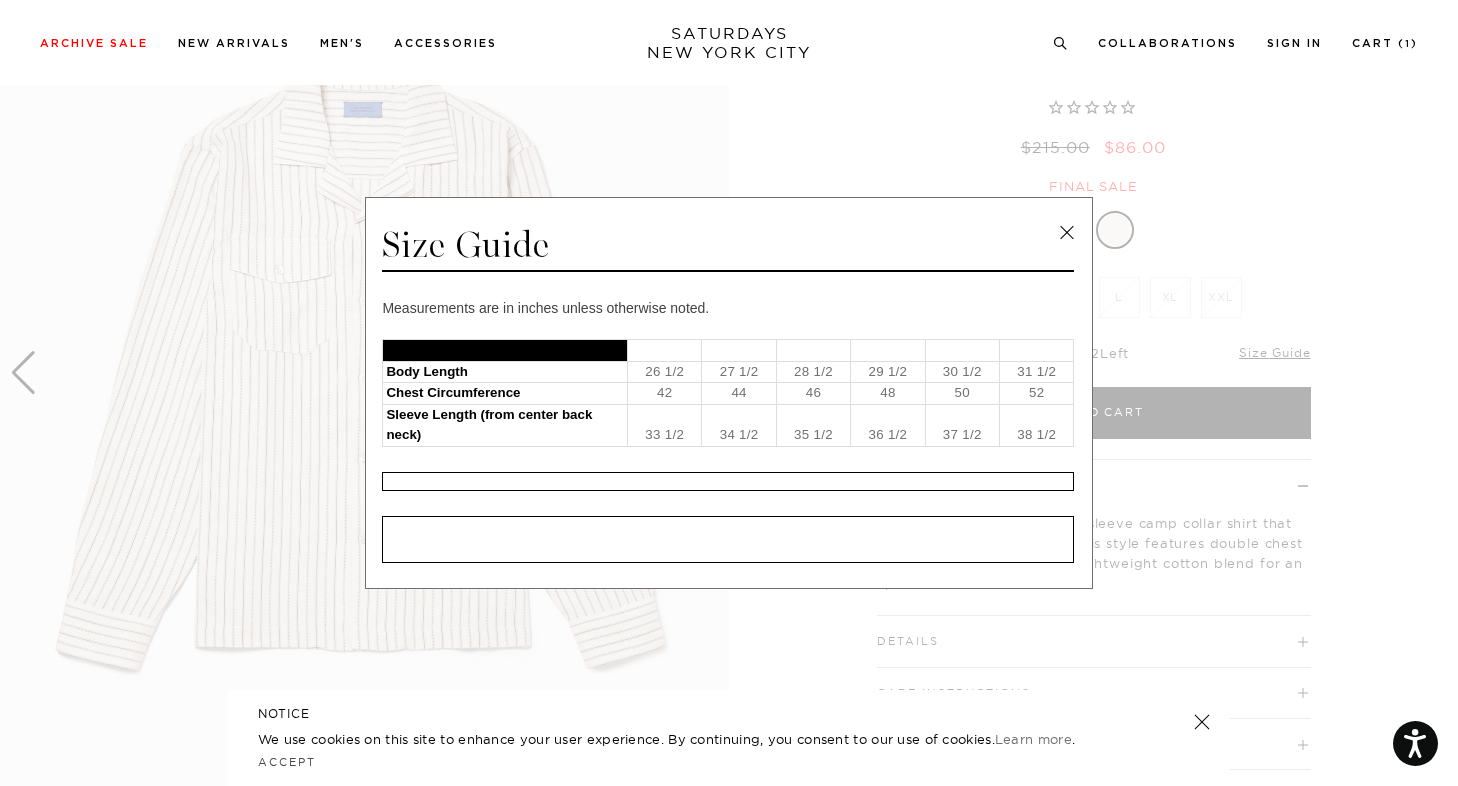 click at bounding box center (721, 393) 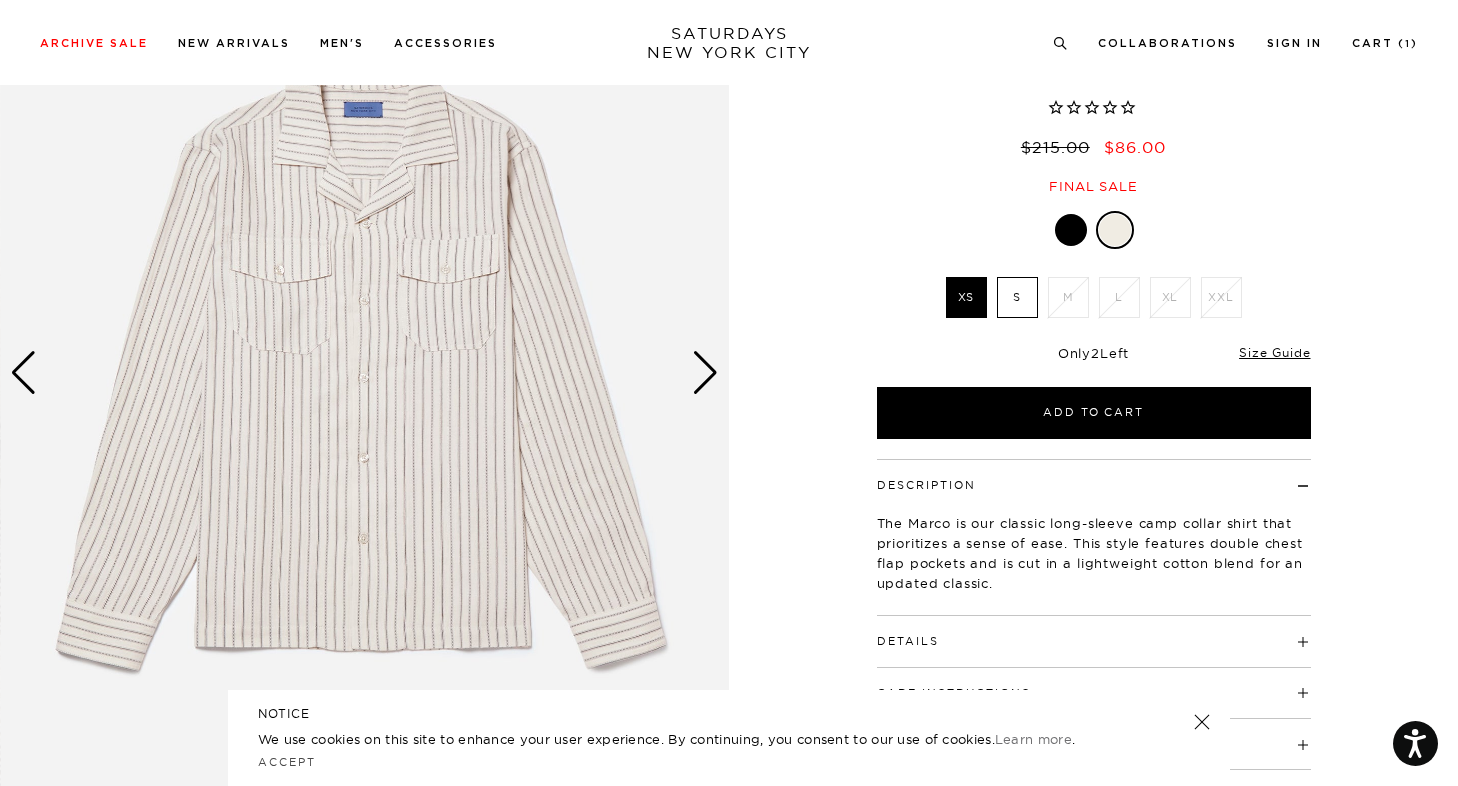 click at bounding box center [705, 373] 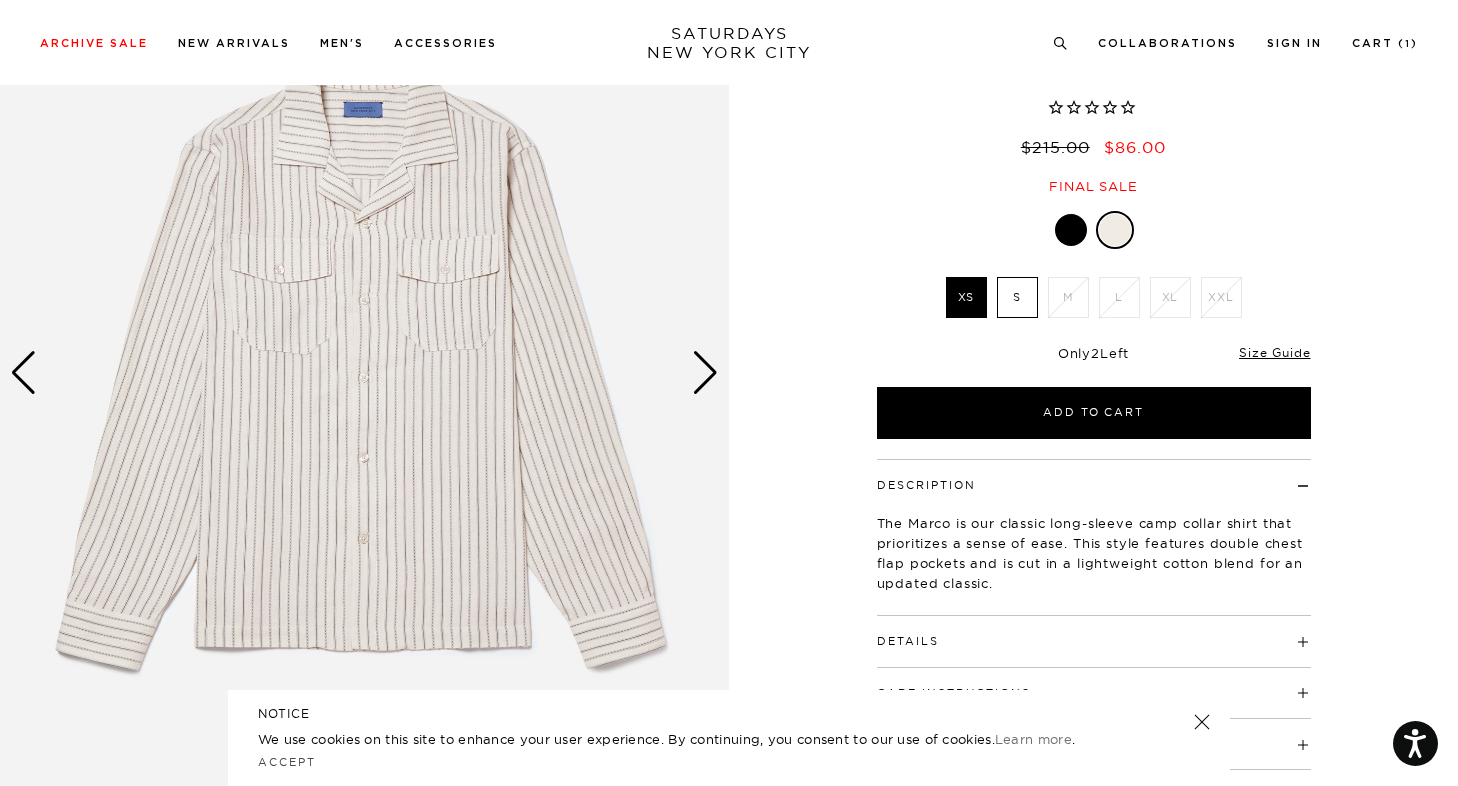 click at bounding box center [705, 373] 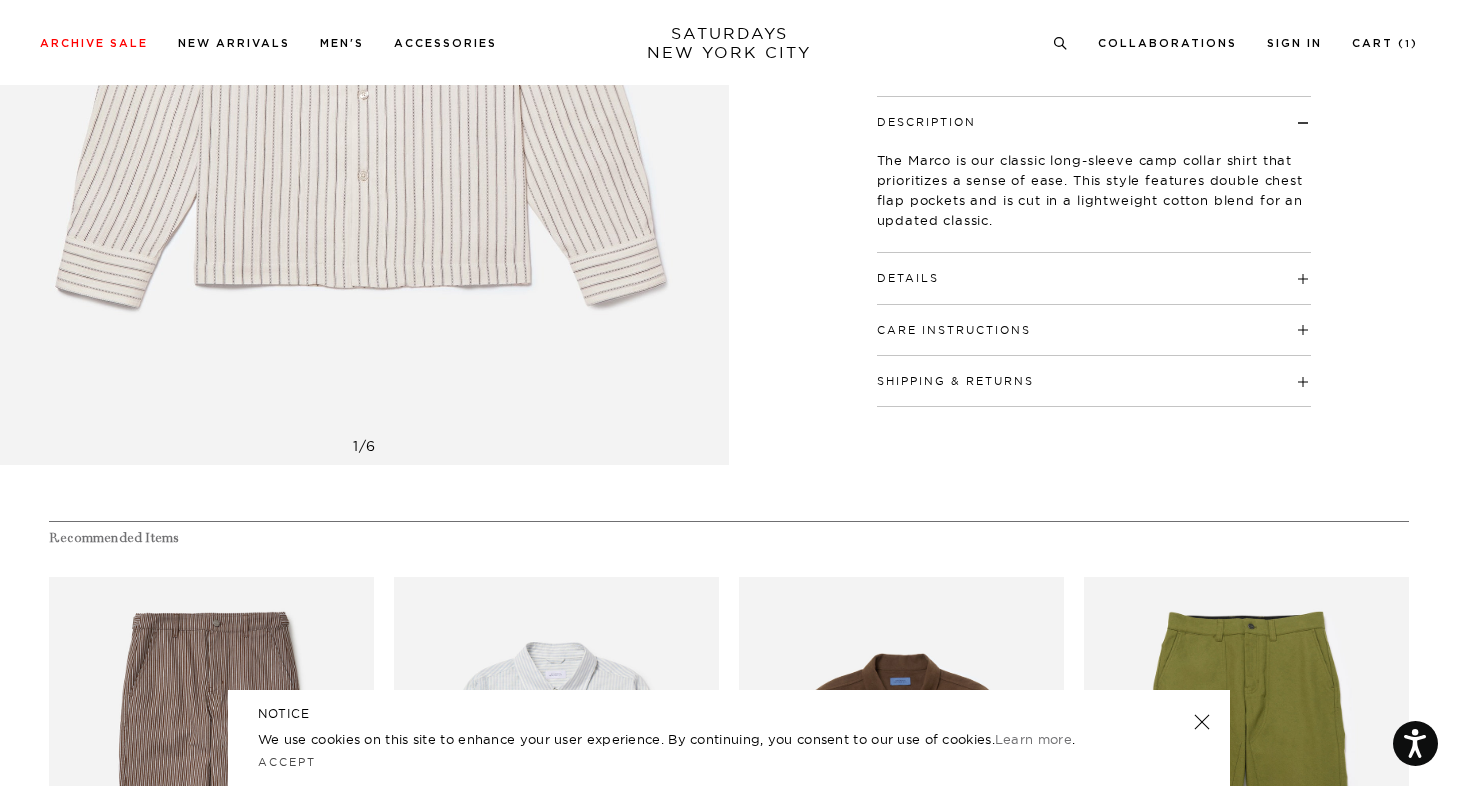 scroll, scrollTop: 586, scrollLeft: 0, axis: vertical 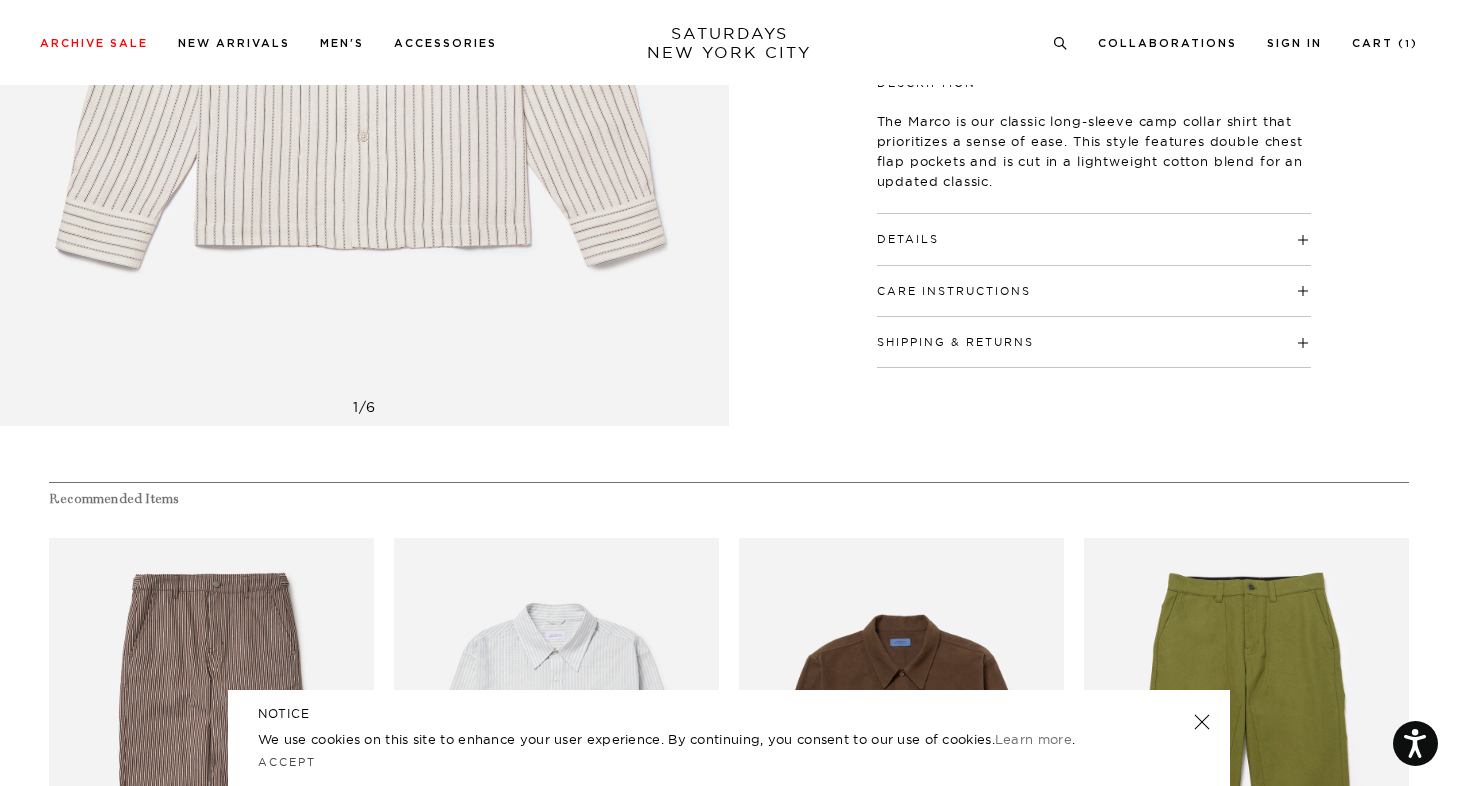 click on "Details" at bounding box center [1094, 230] 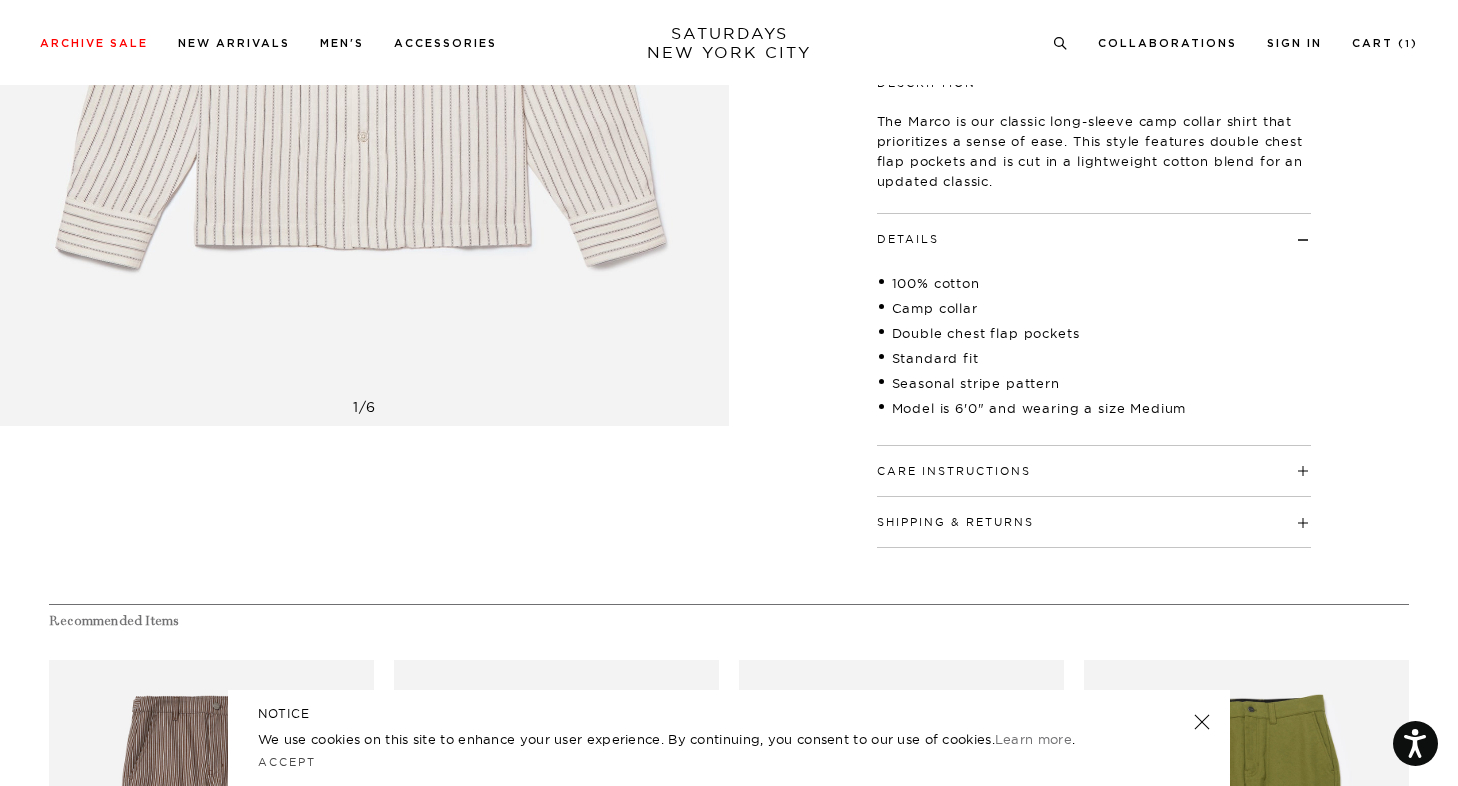 click on "Details" at bounding box center [1094, 230] 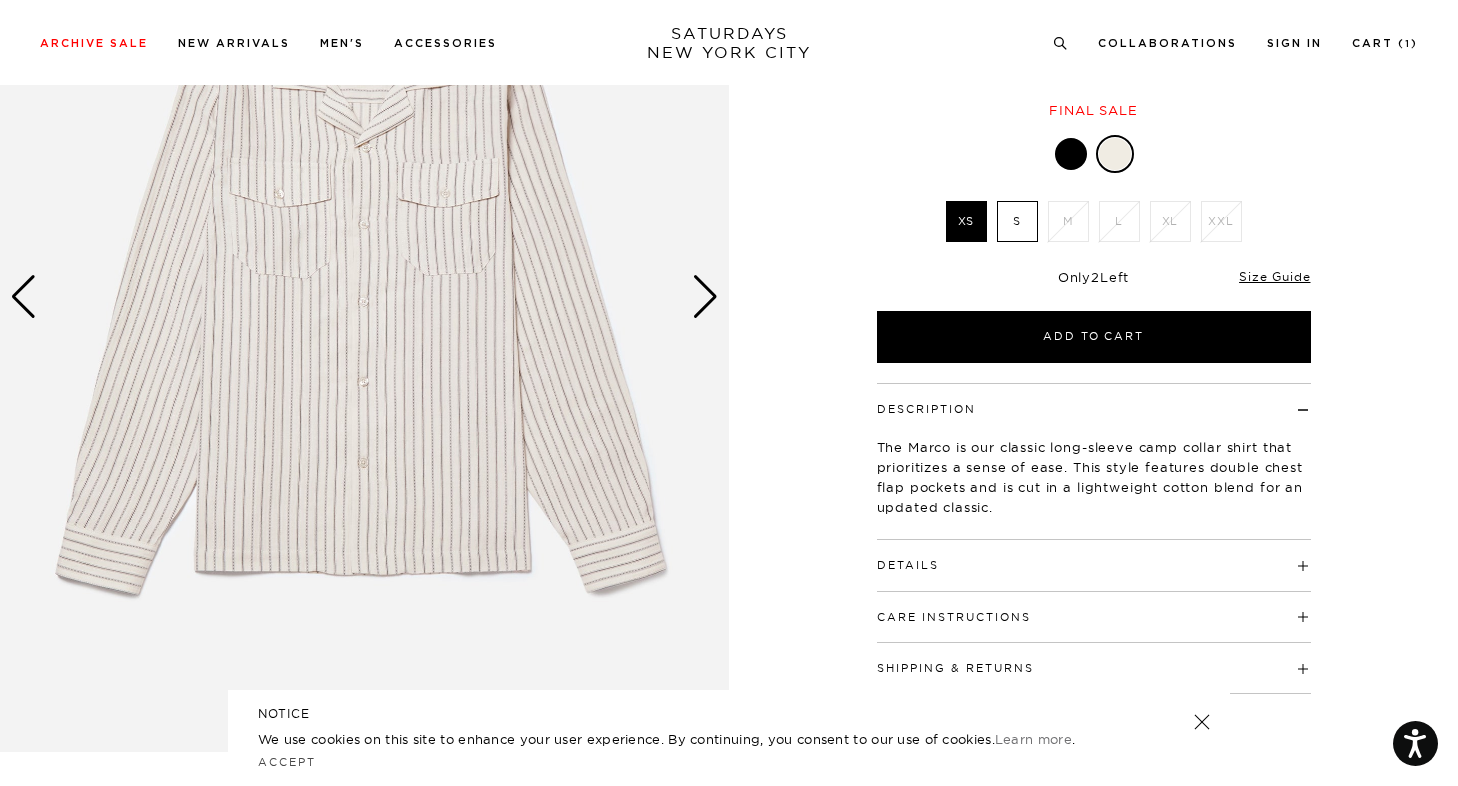 scroll, scrollTop: 0, scrollLeft: 0, axis: both 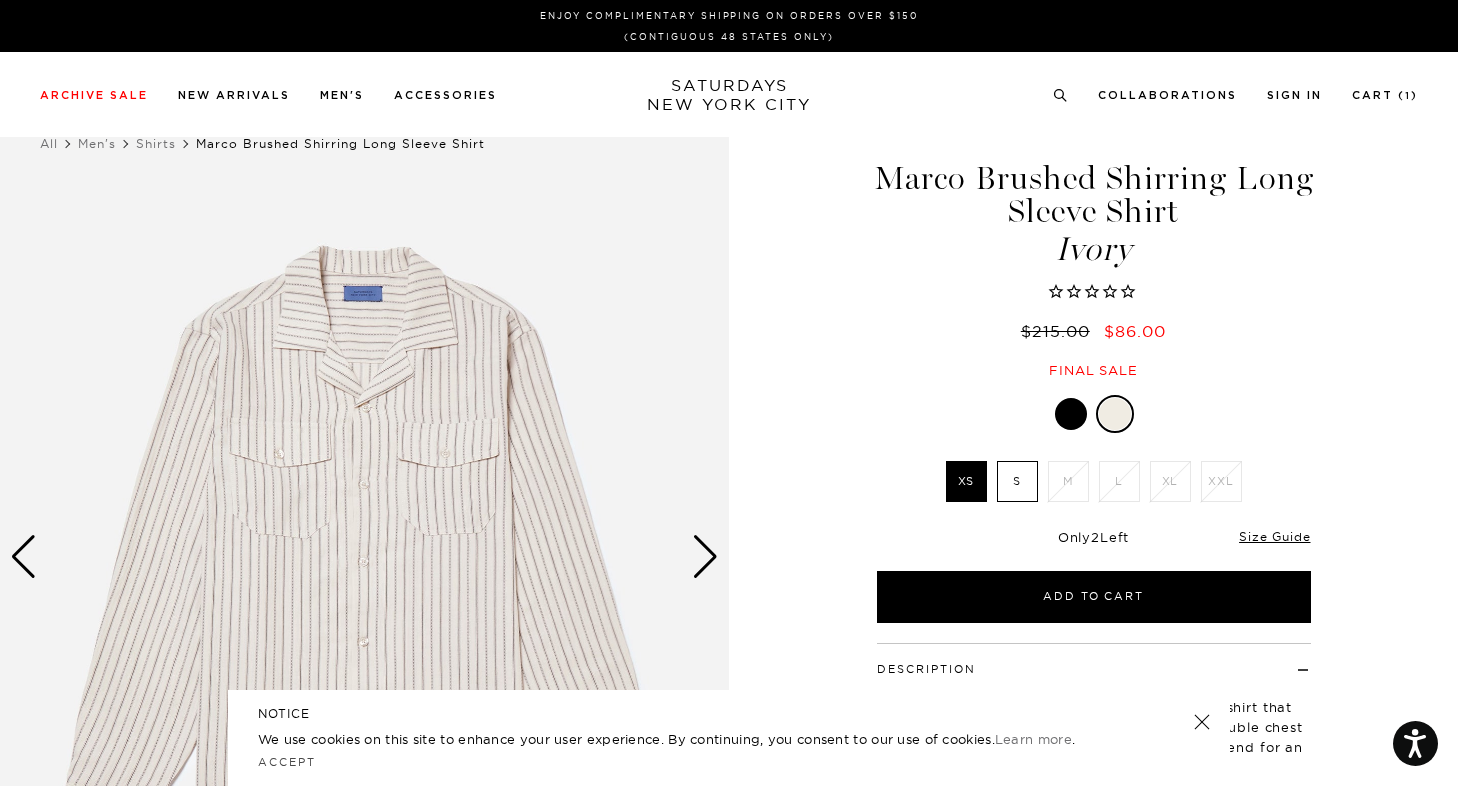 click at bounding box center [364, 556] 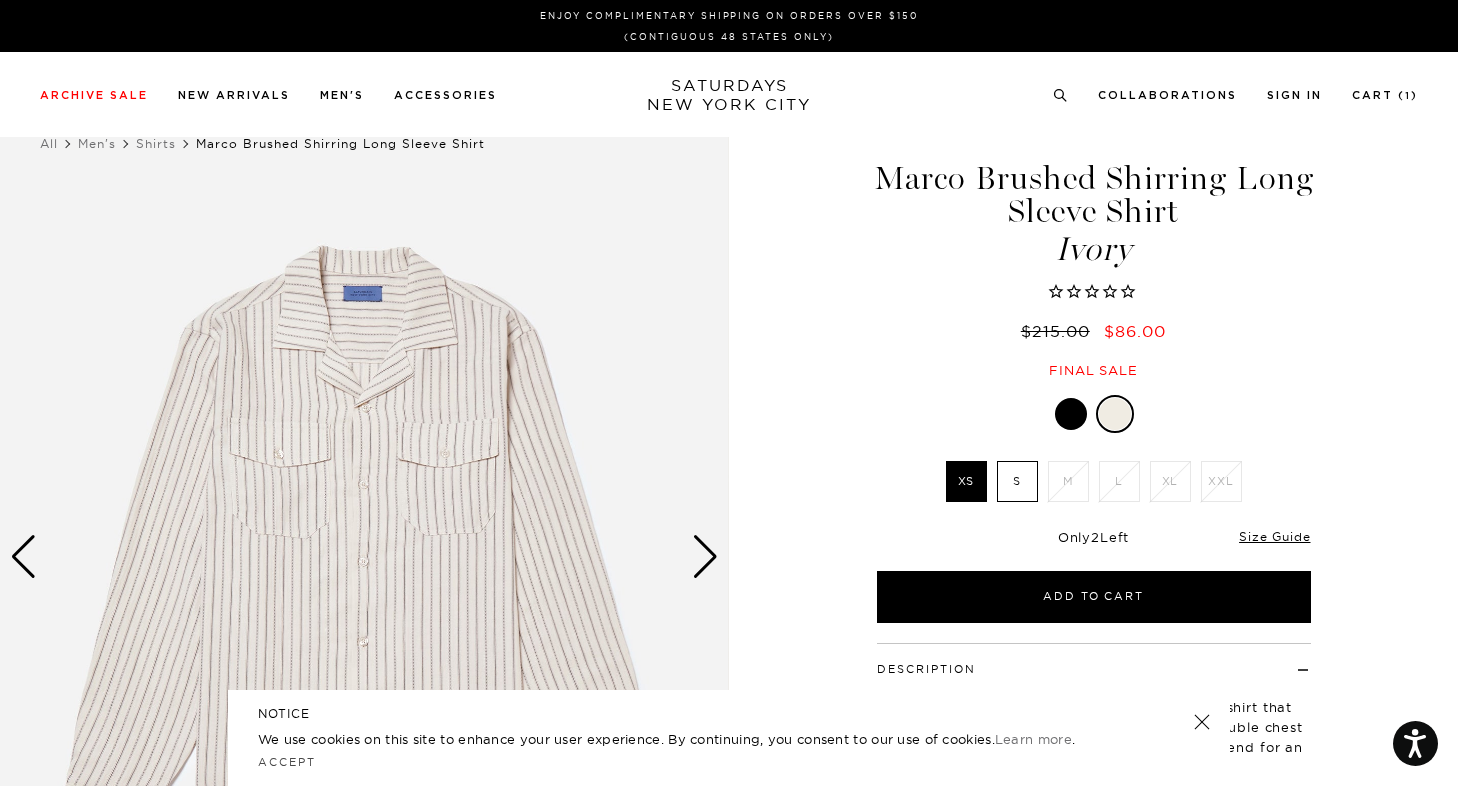 click at bounding box center (705, 557) 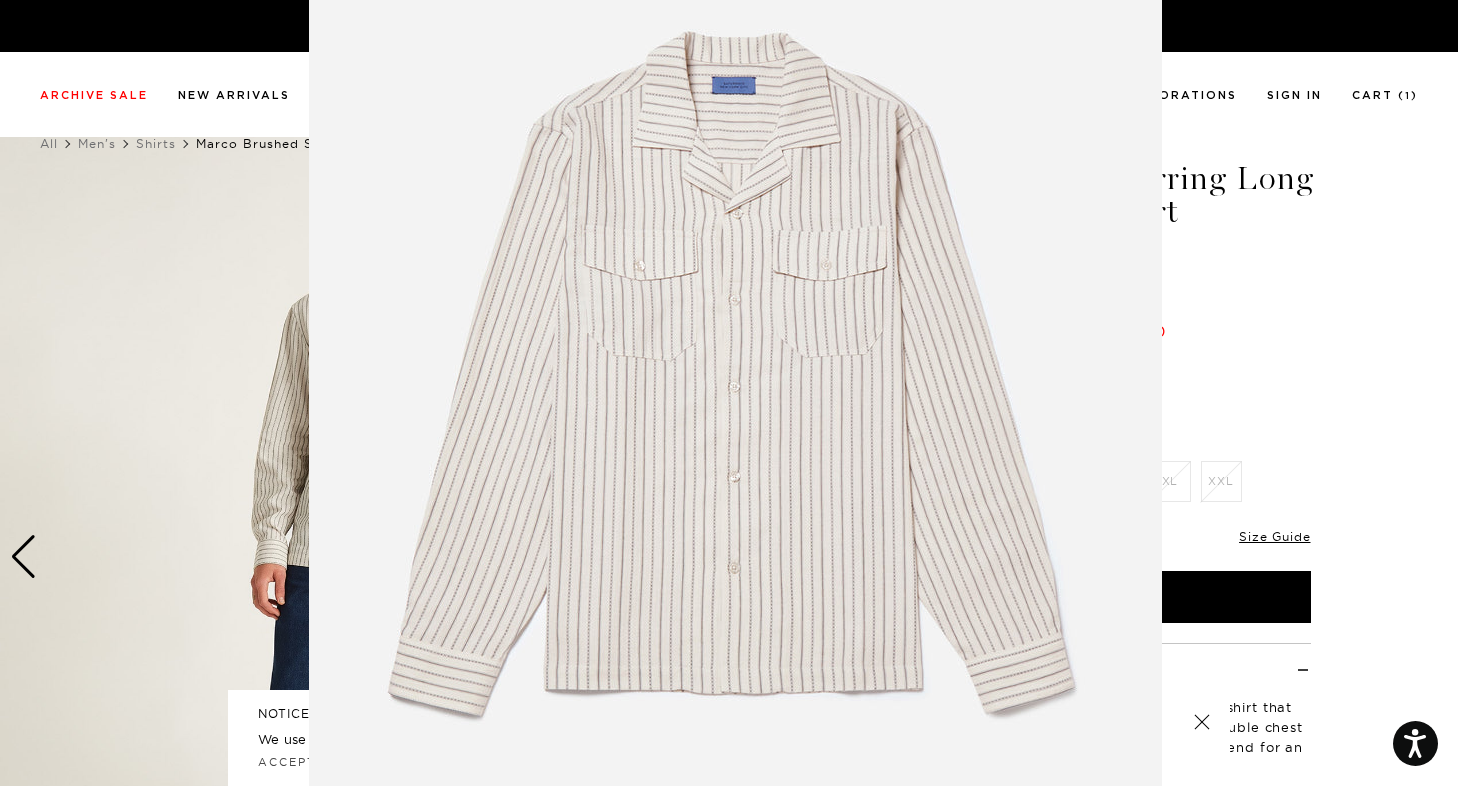 scroll, scrollTop: 127, scrollLeft: 0, axis: vertical 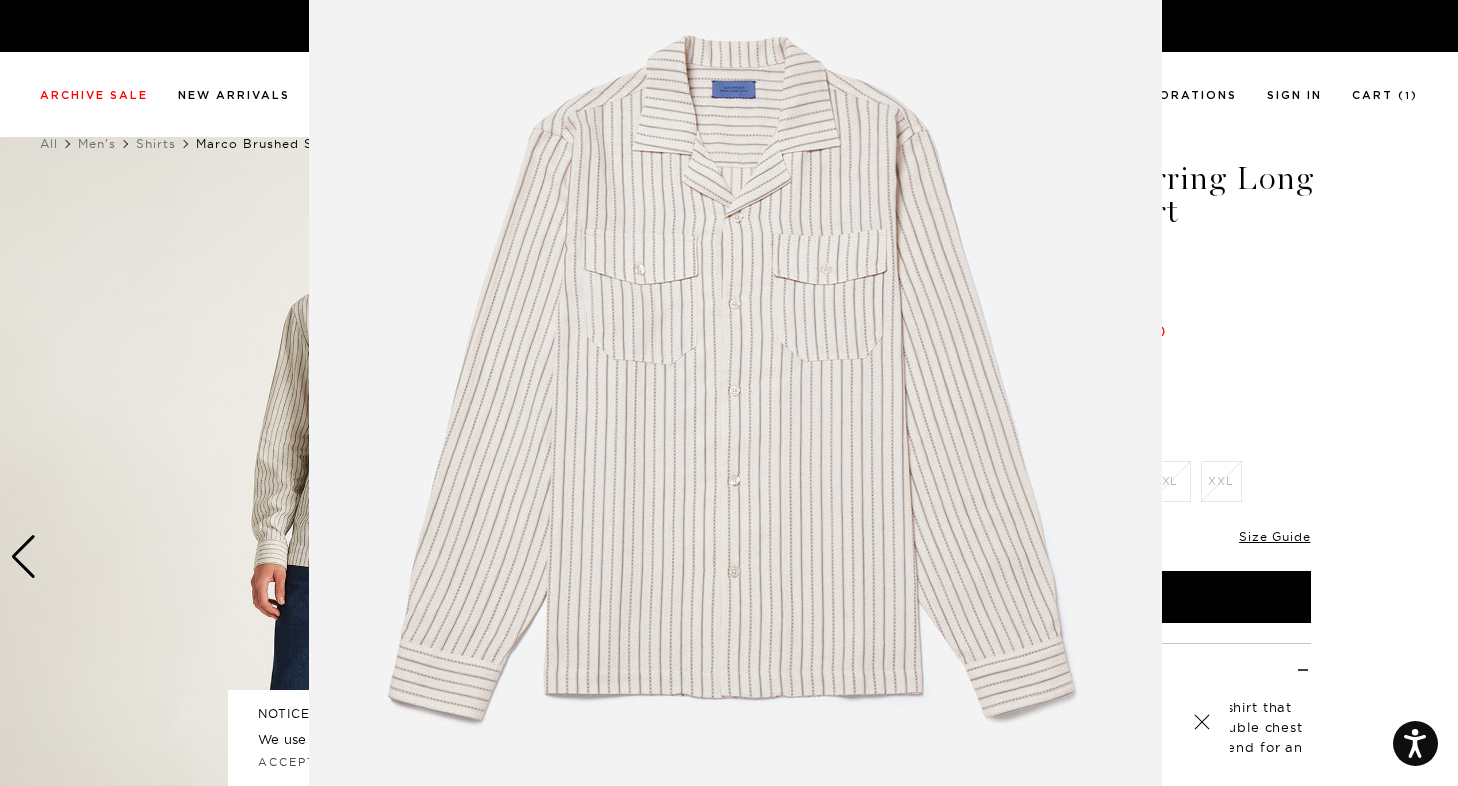 click at bounding box center [729, 393] 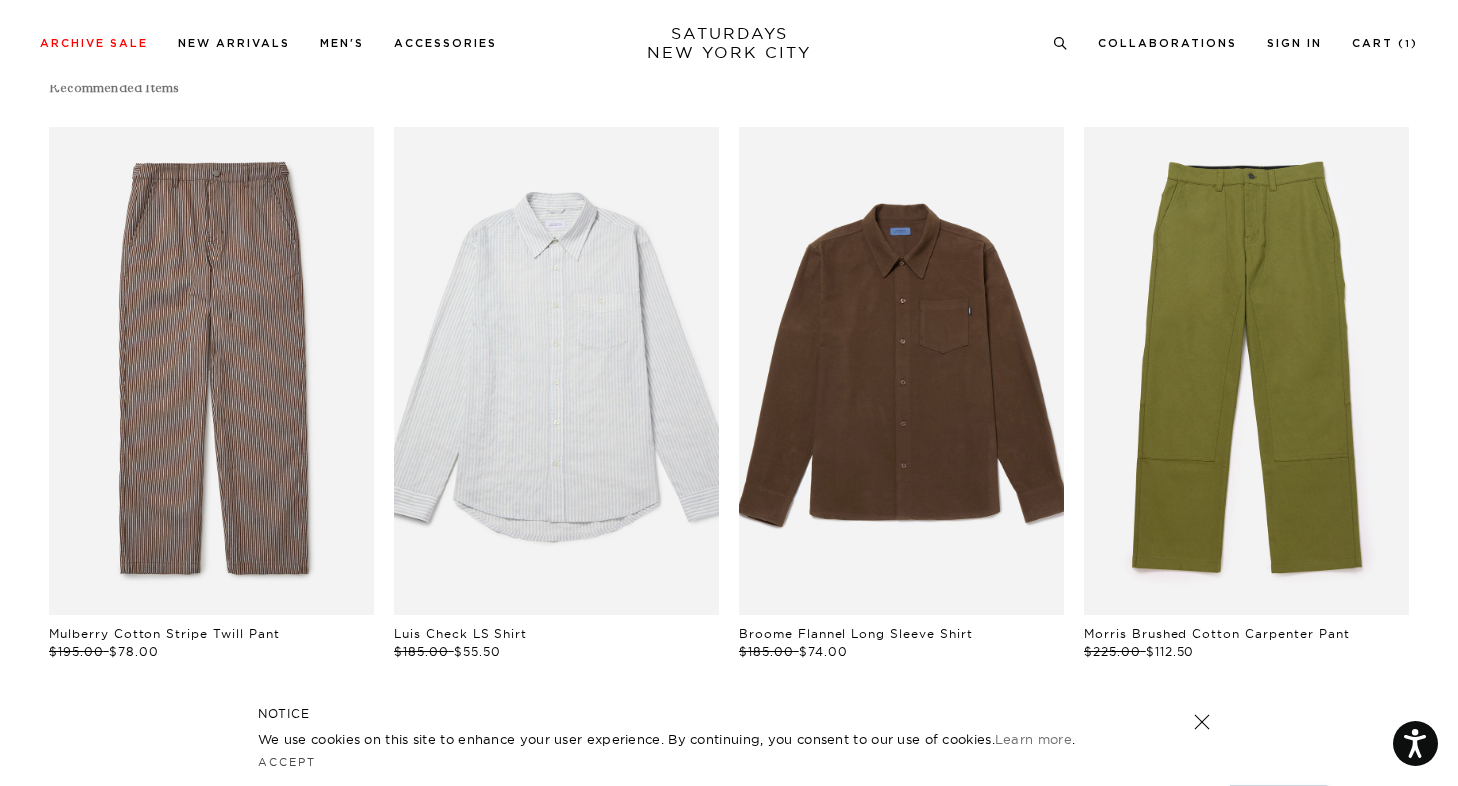 scroll, scrollTop: 1024, scrollLeft: 0, axis: vertical 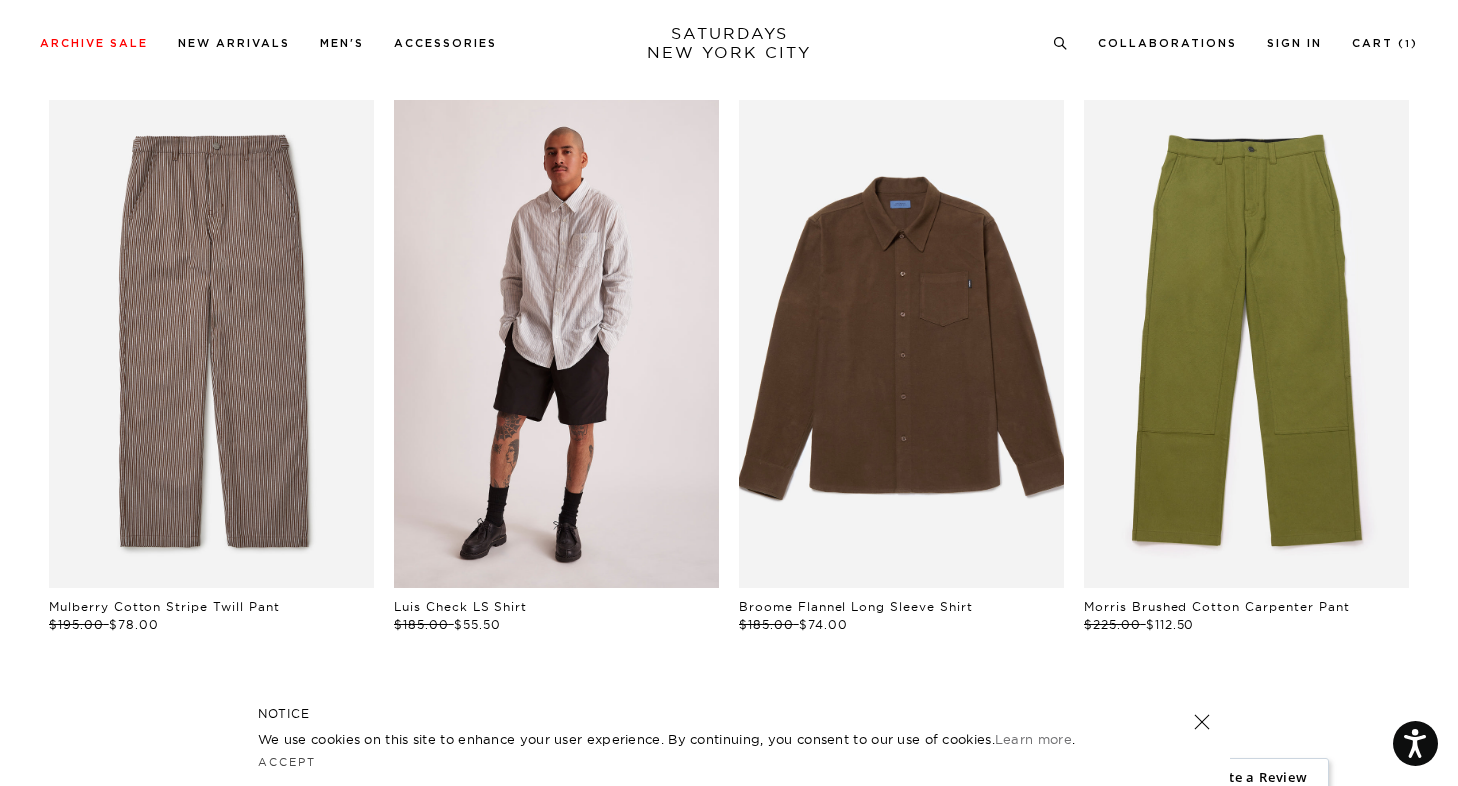 click at bounding box center (556, 344) 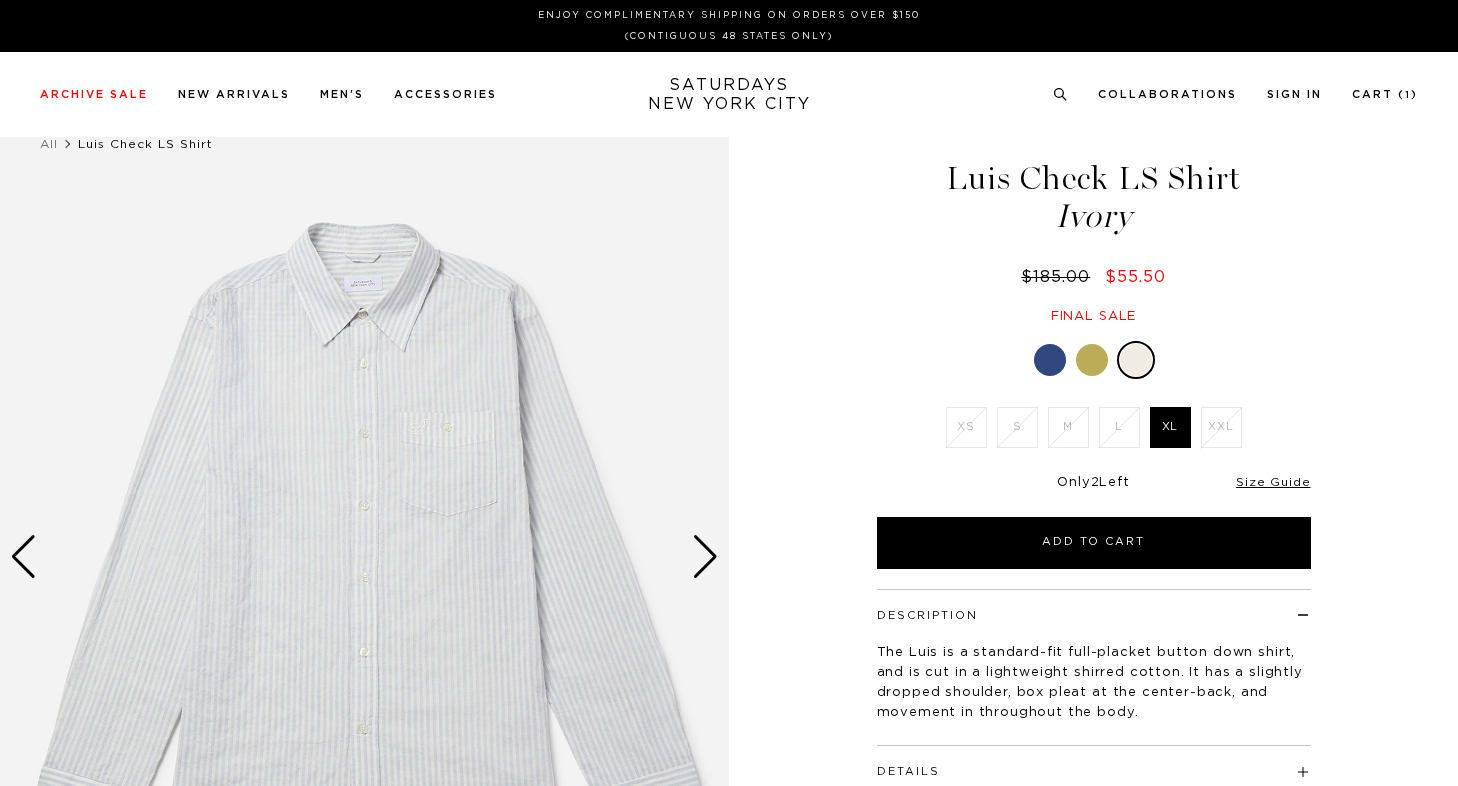 scroll, scrollTop: 0, scrollLeft: 0, axis: both 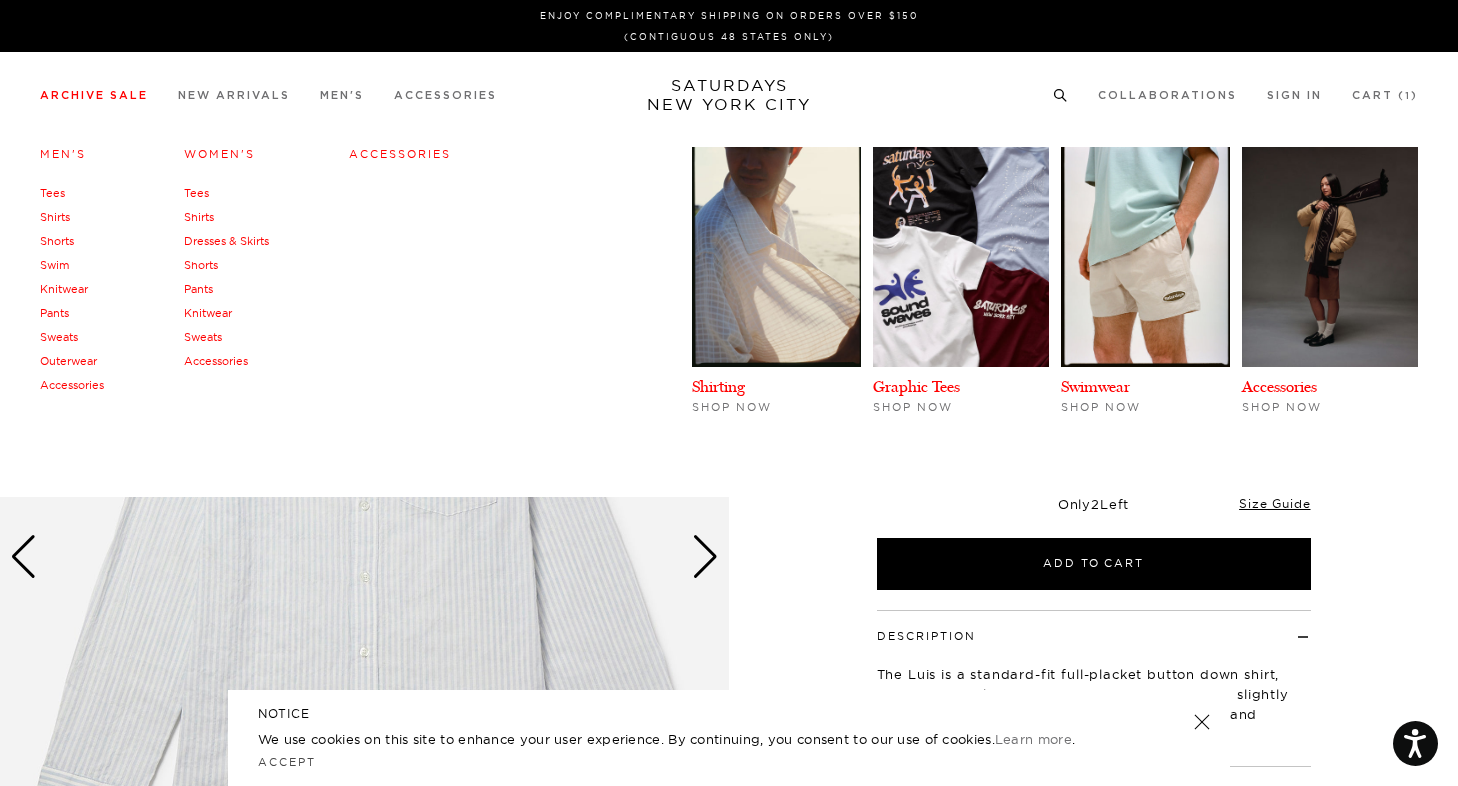 click on "Sweats" at bounding box center (59, 337) 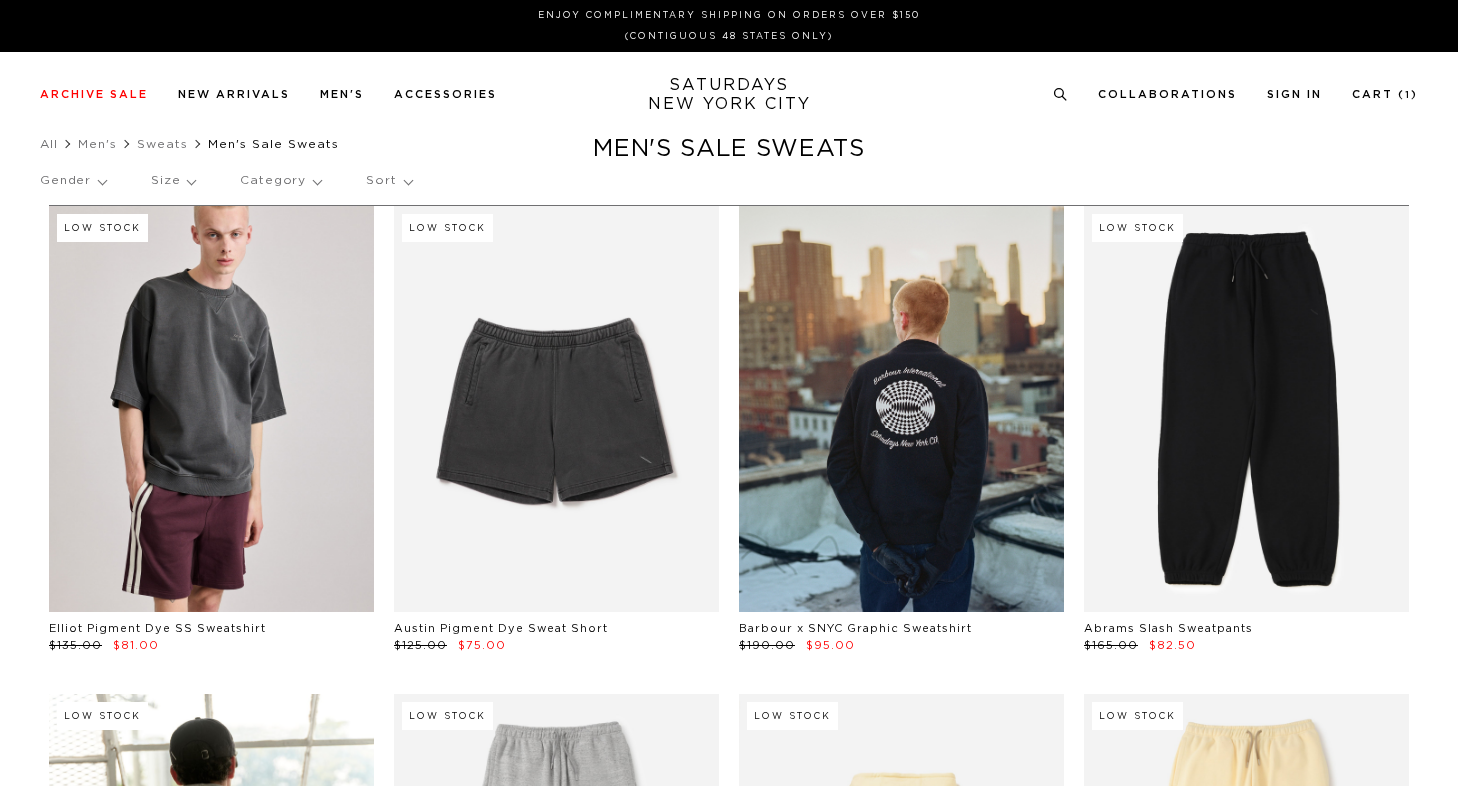 scroll, scrollTop: 0, scrollLeft: 0, axis: both 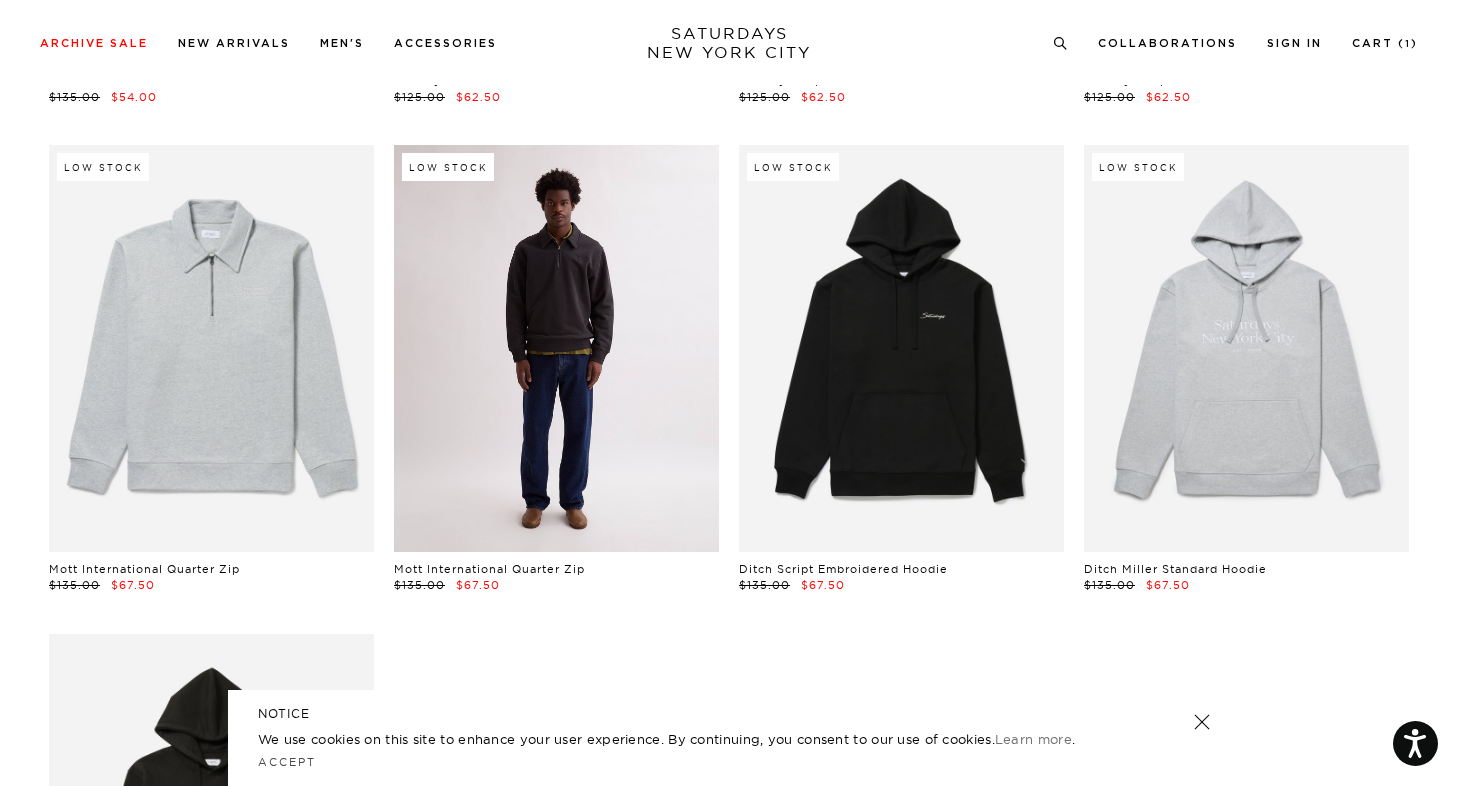 click at bounding box center (556, 348) 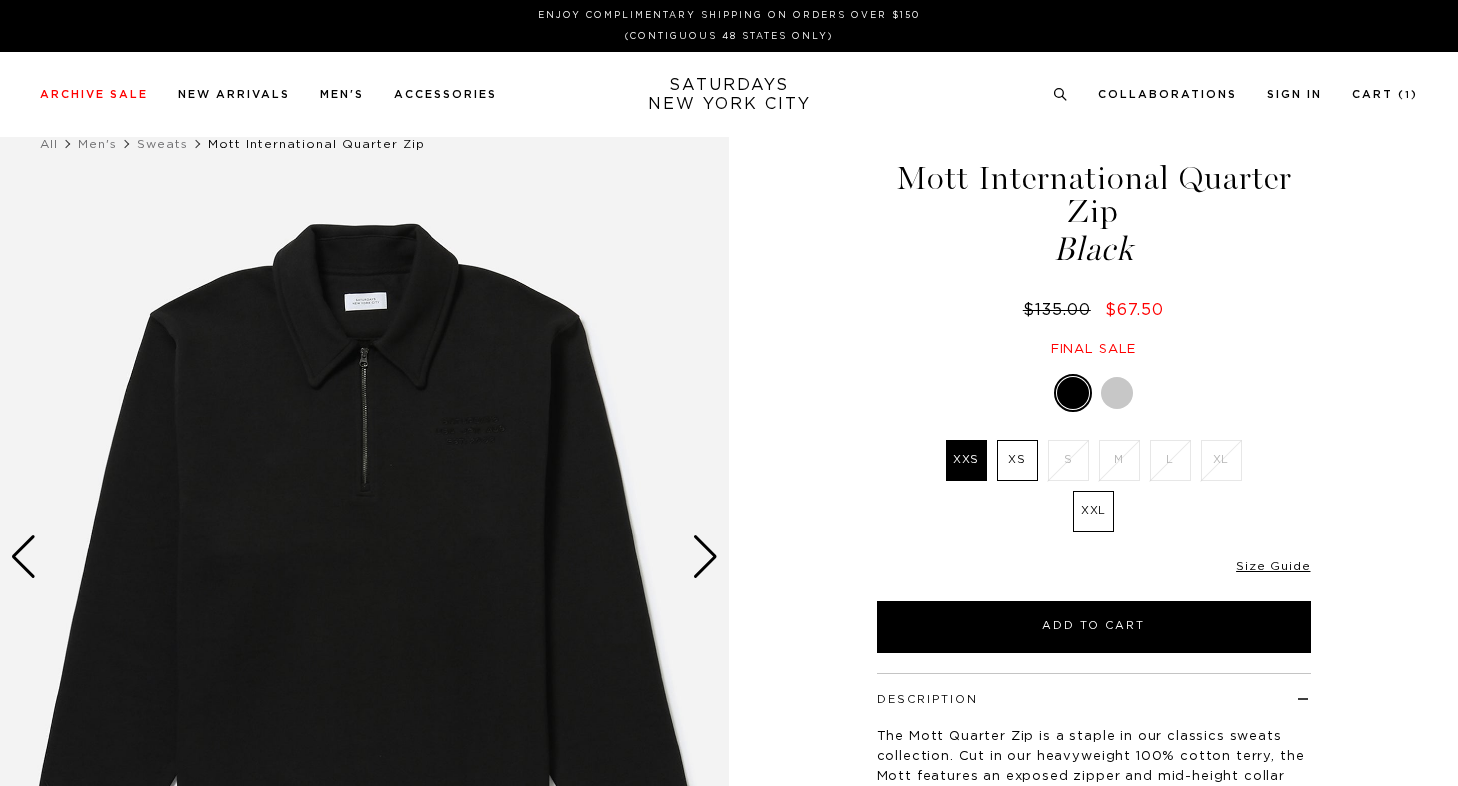 scroll, scrollTop: 0, scrollLeft: 0, axis: both 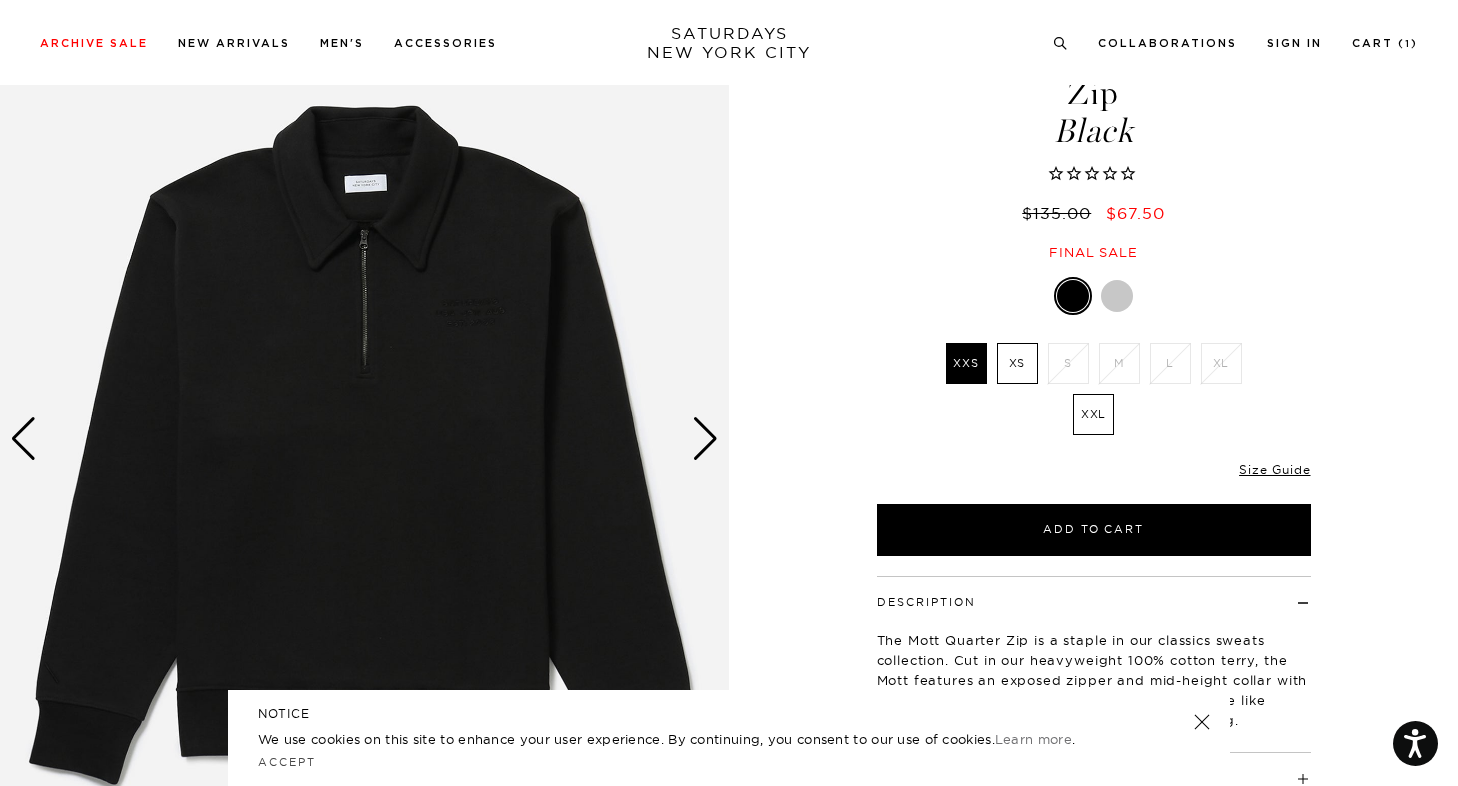 click at bounding box center [705, 439] 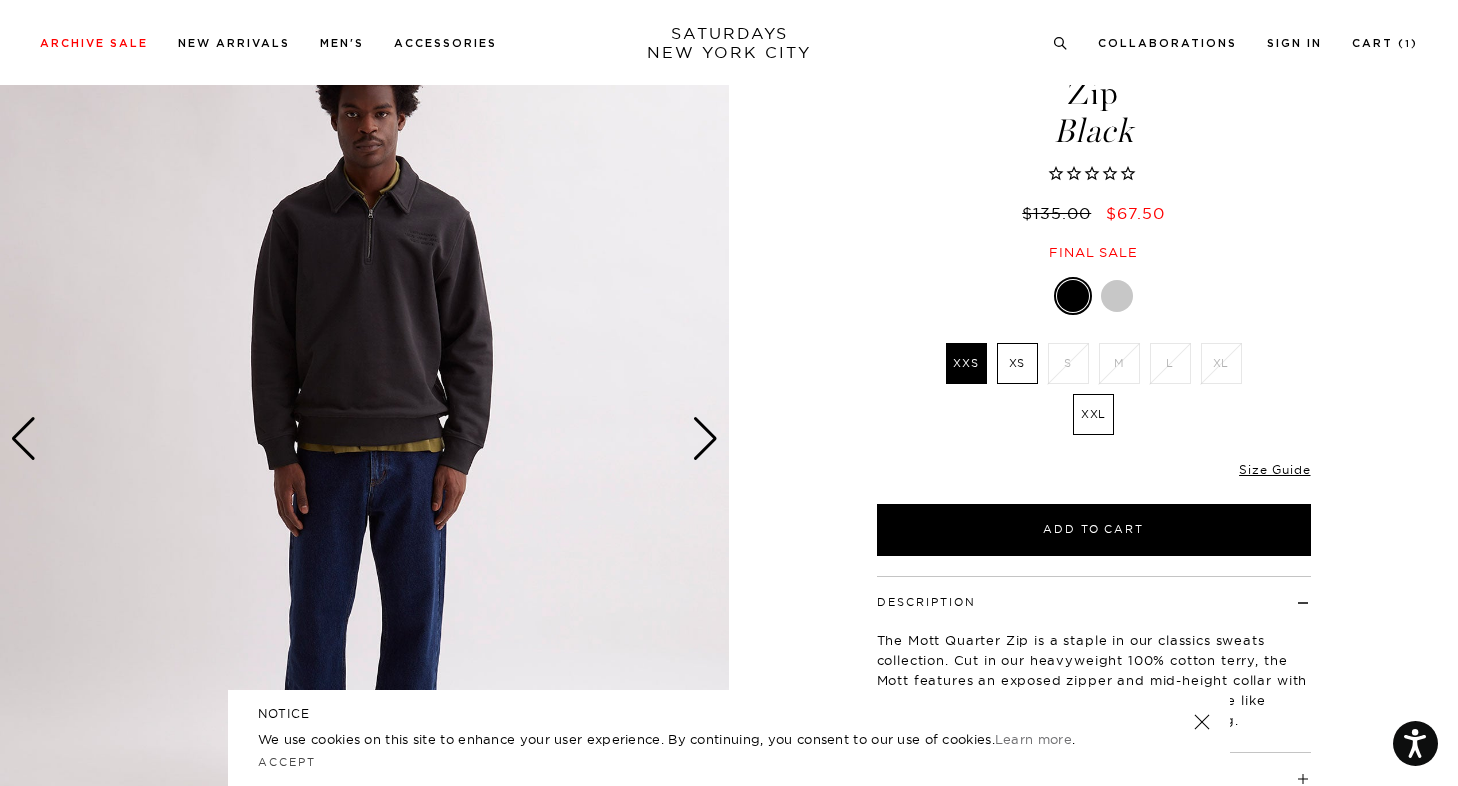 click at bounding box center (705, 439) 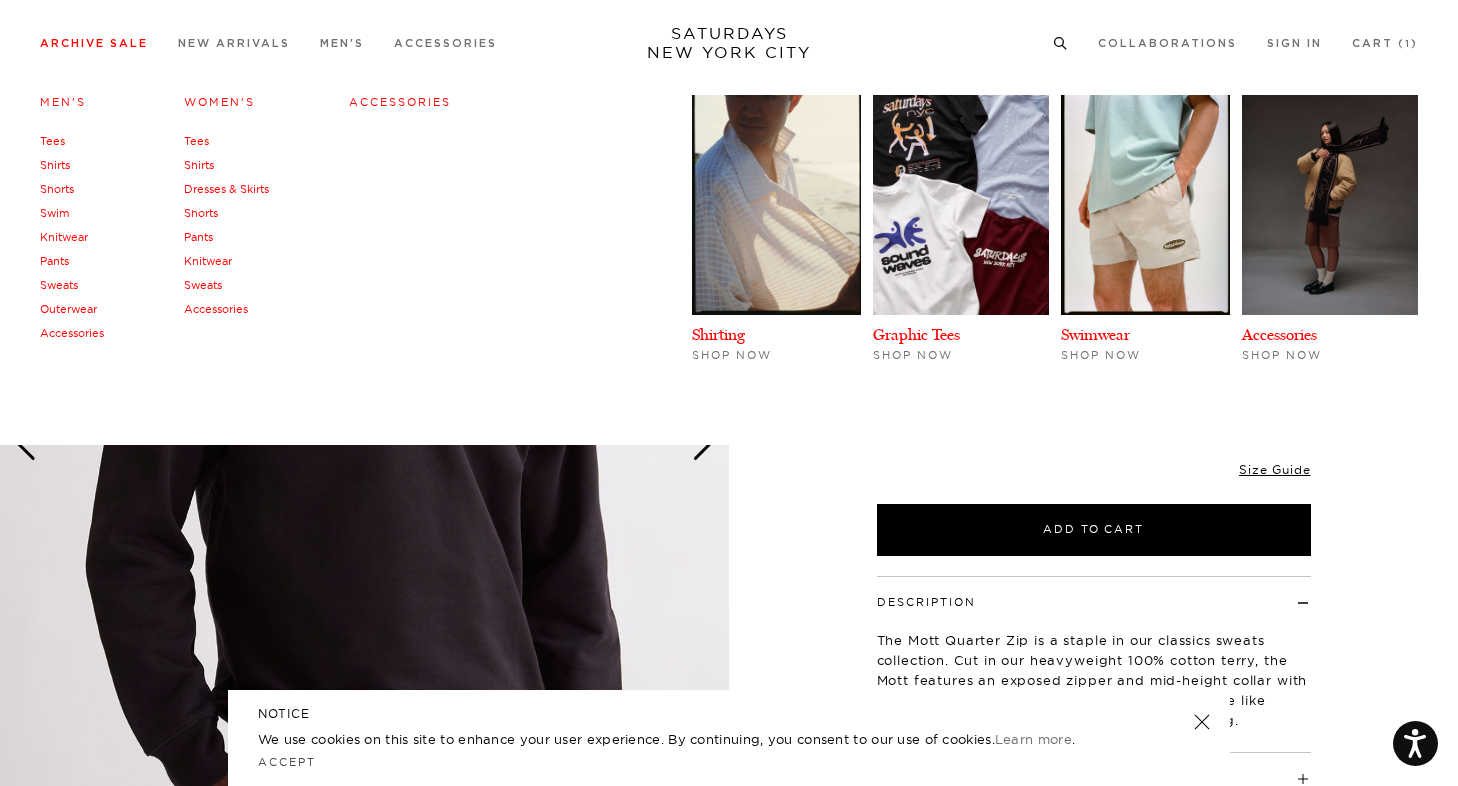 click on "Shirts" at bounding box center [199, 165] 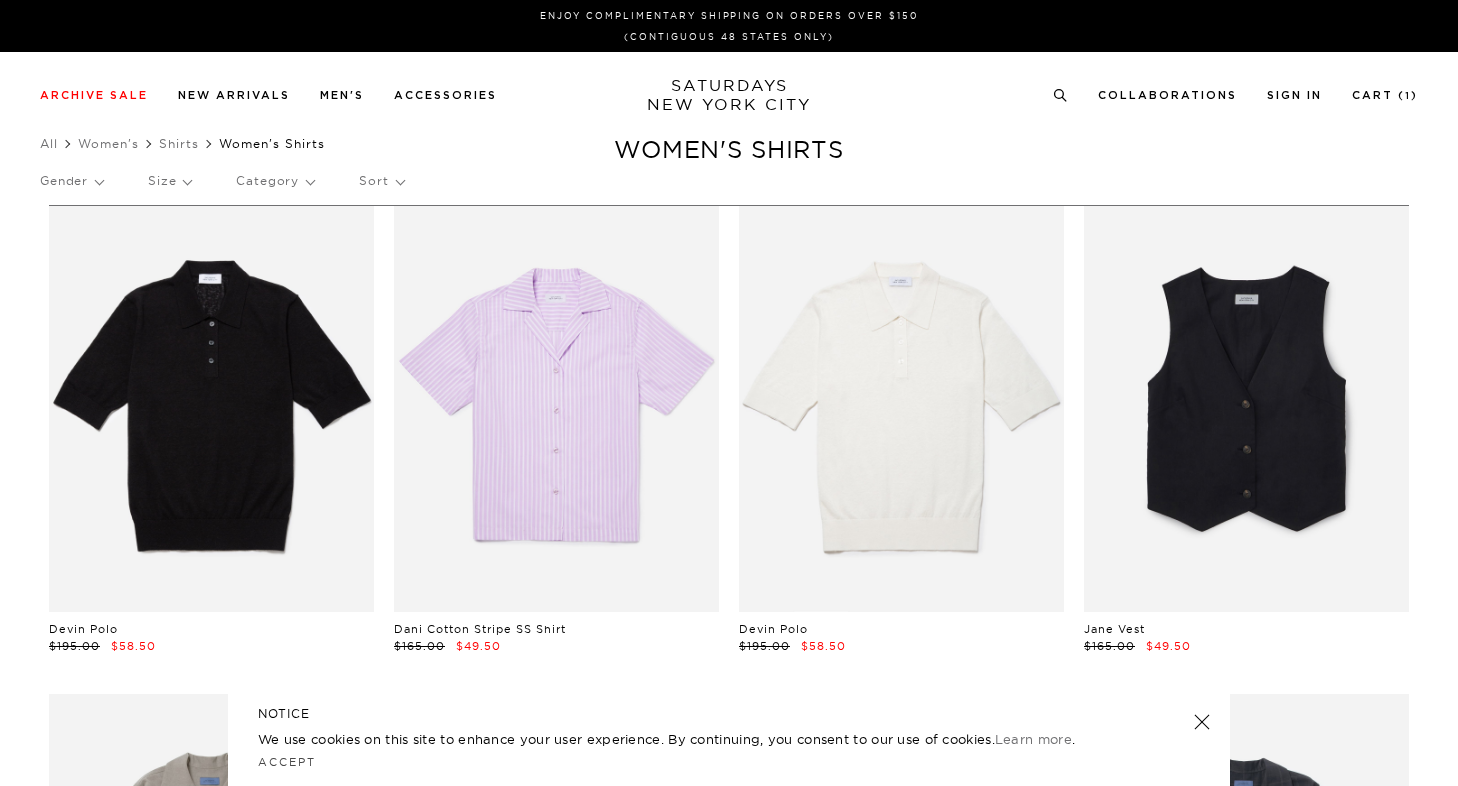 scroll, scrollTop: 0, scrollLeft: 0, axis: both 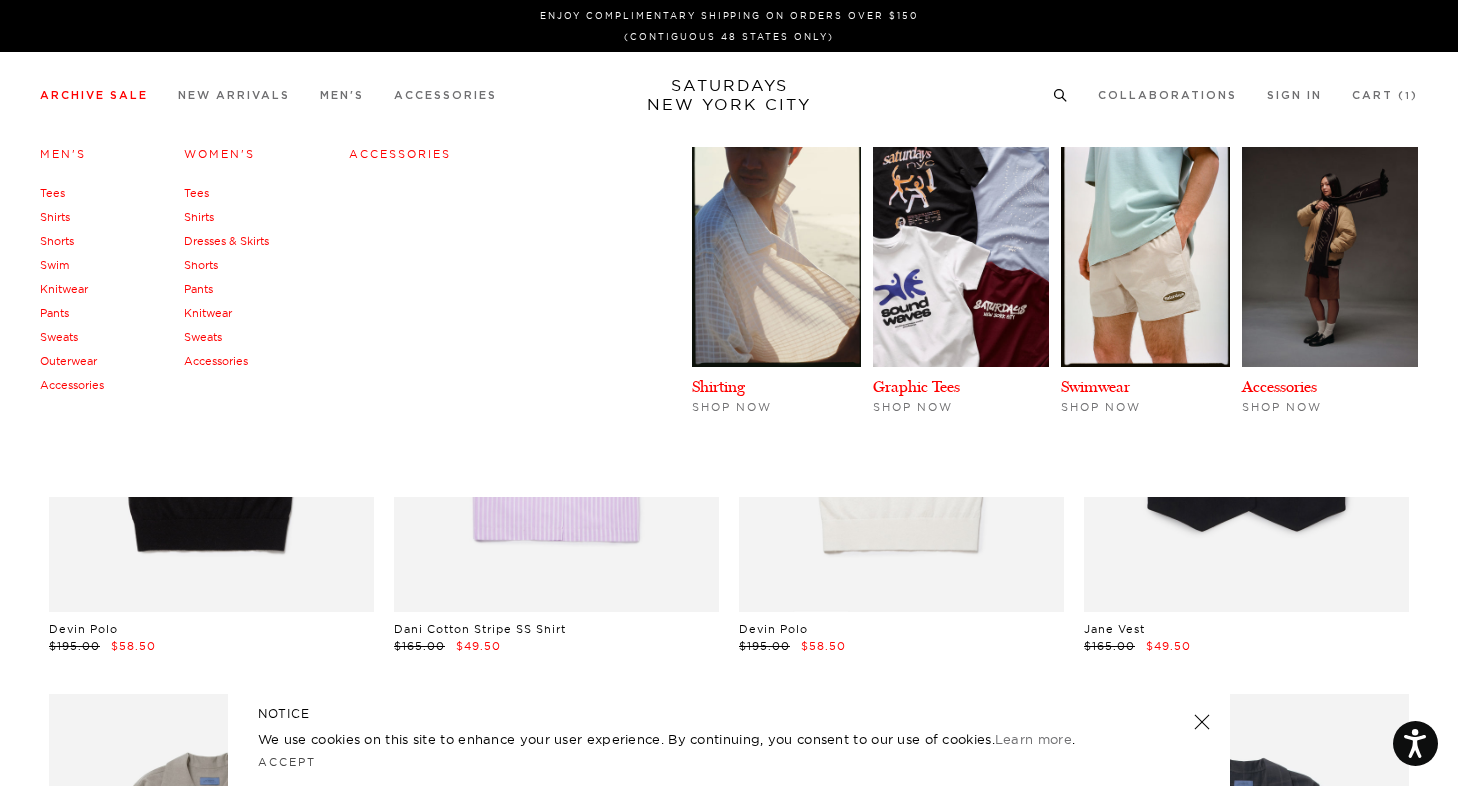 click on "Shirts" at bounding box center [55, 217] 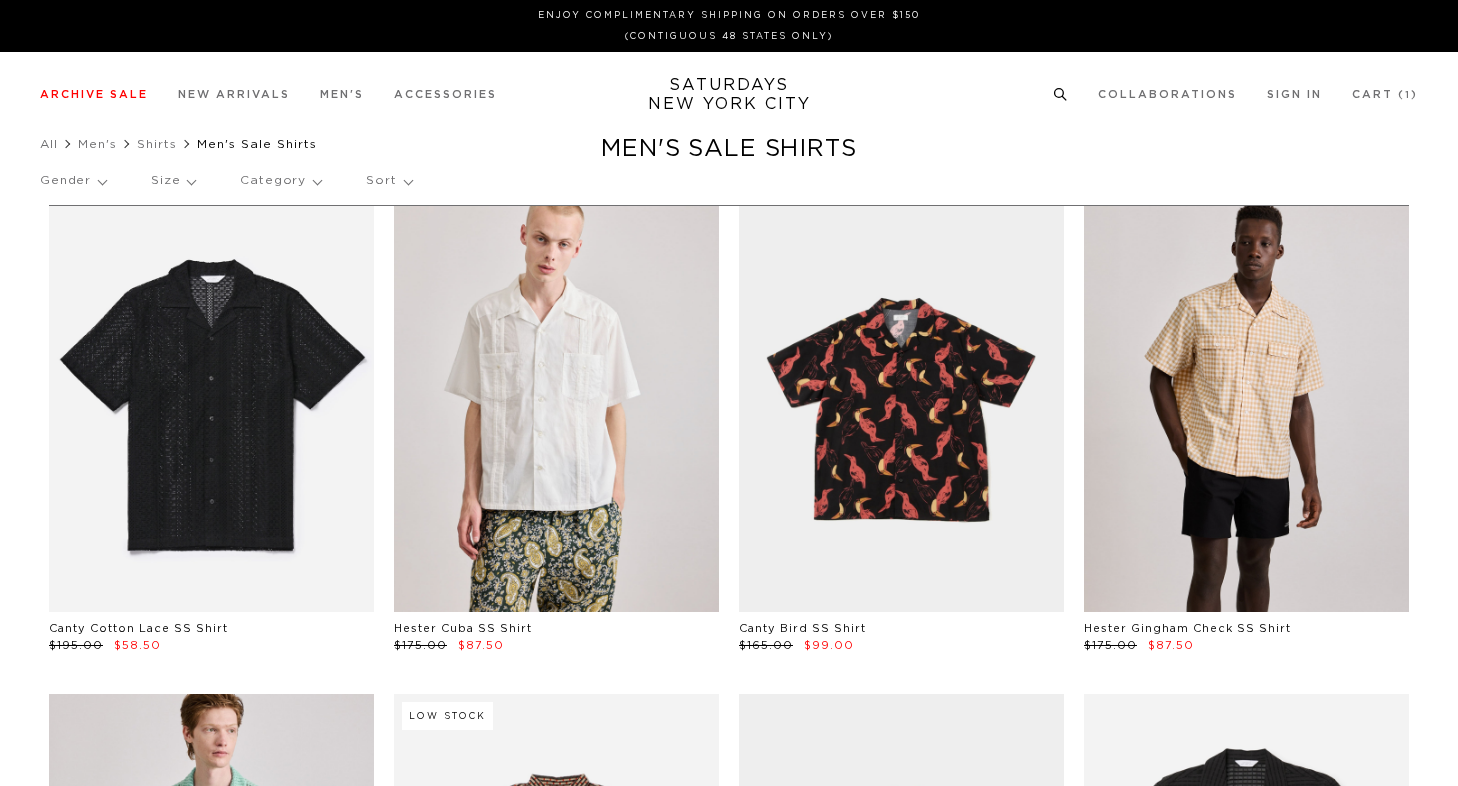 scroll, scrollTop: 0, scrollLeft: 0, axis: both 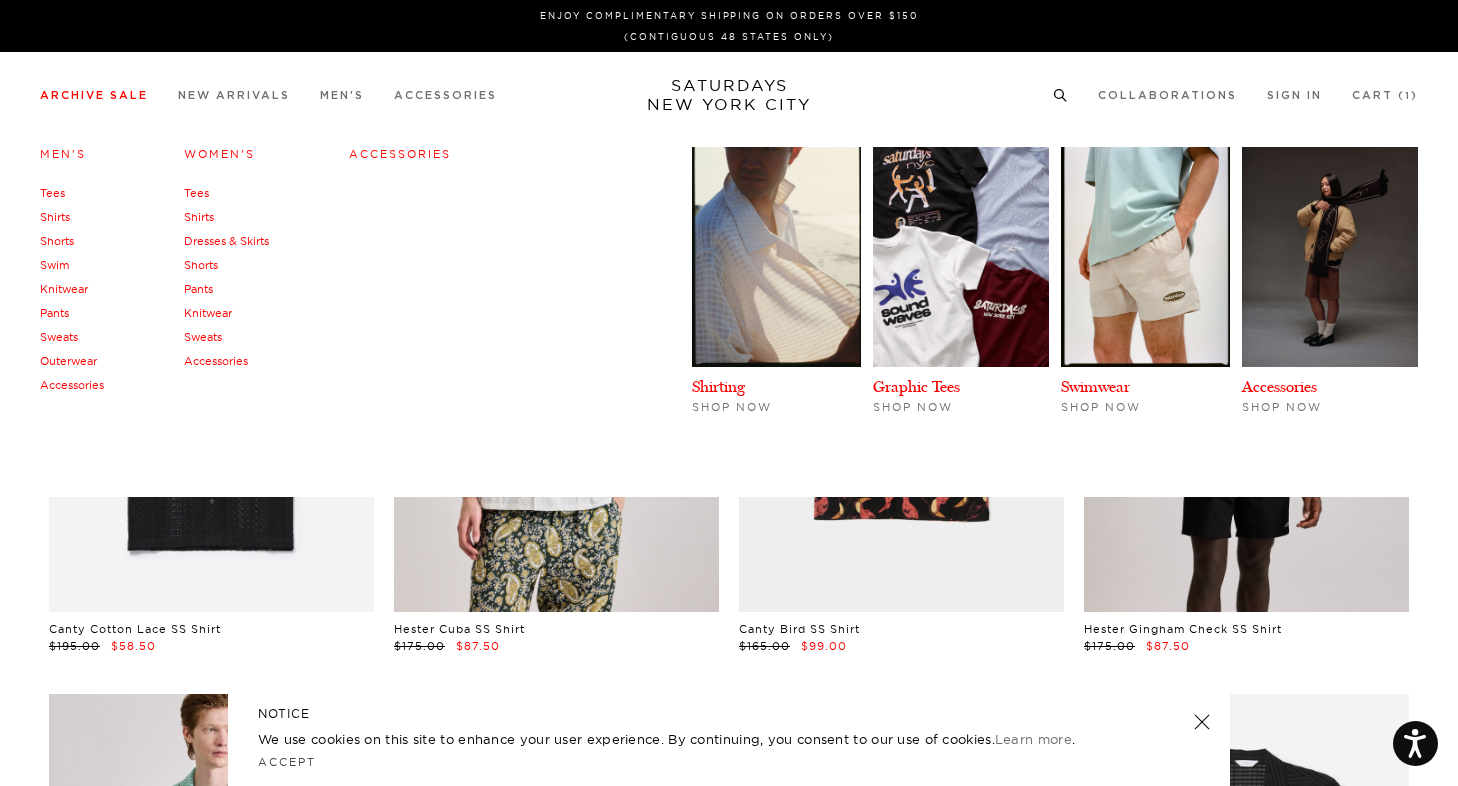 click on "Knitwear" at bounding box center (64, 289) 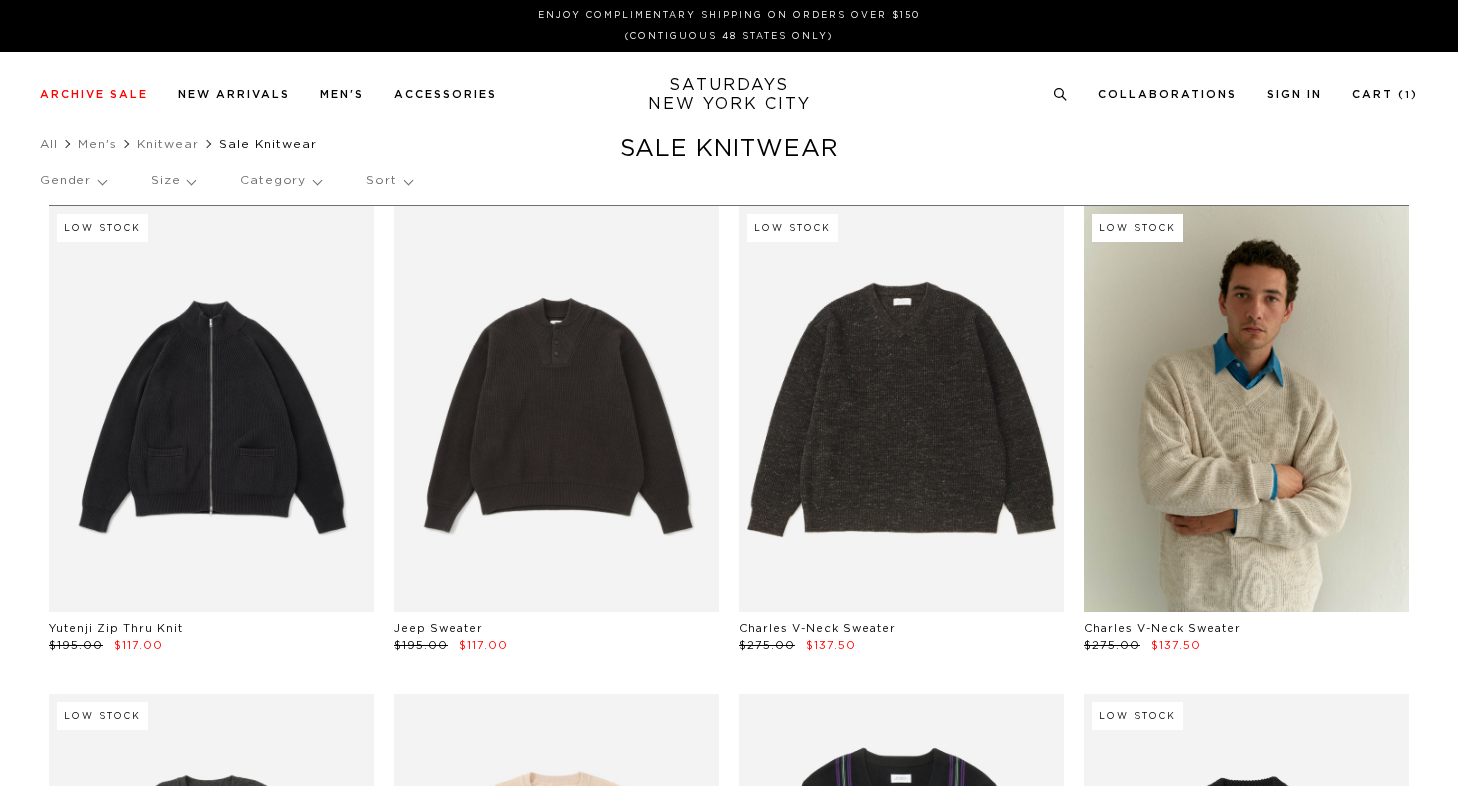 scroll, scrollTop: 0, scrollLeft: 0, axis: both 